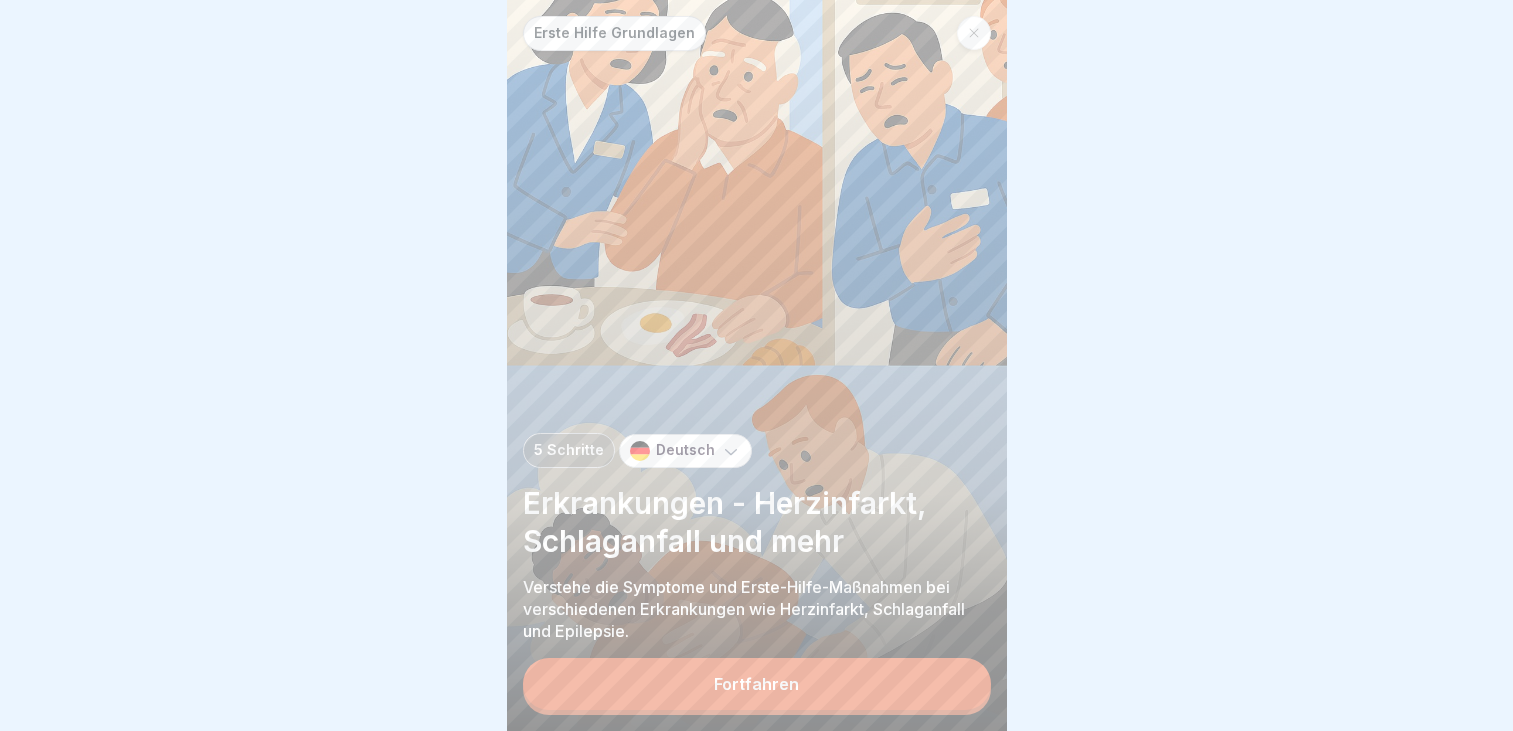 scroll, scrollTop: 0, scrollLeft: 0, axis: both 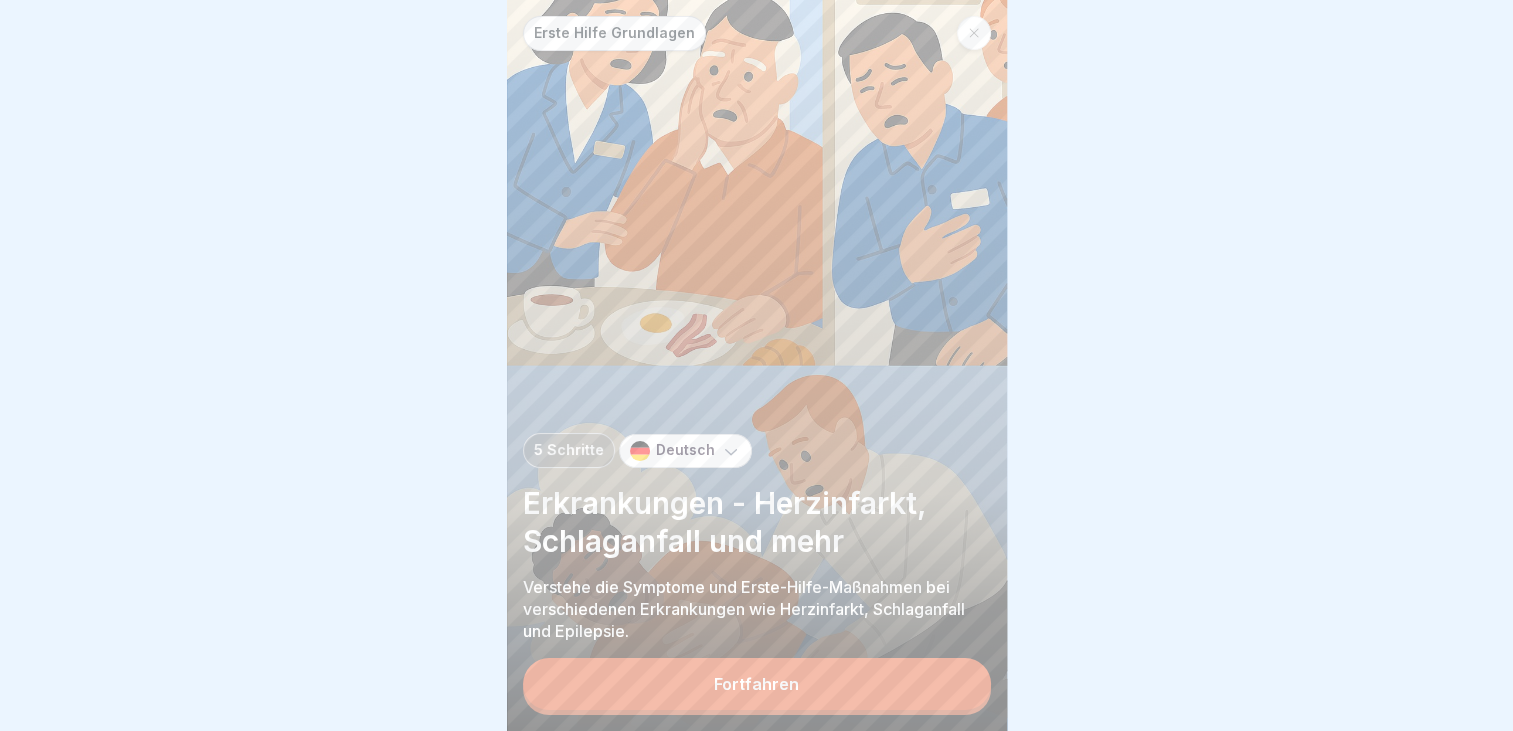 click on "Fortfahren" at bounding box center [757, 684] 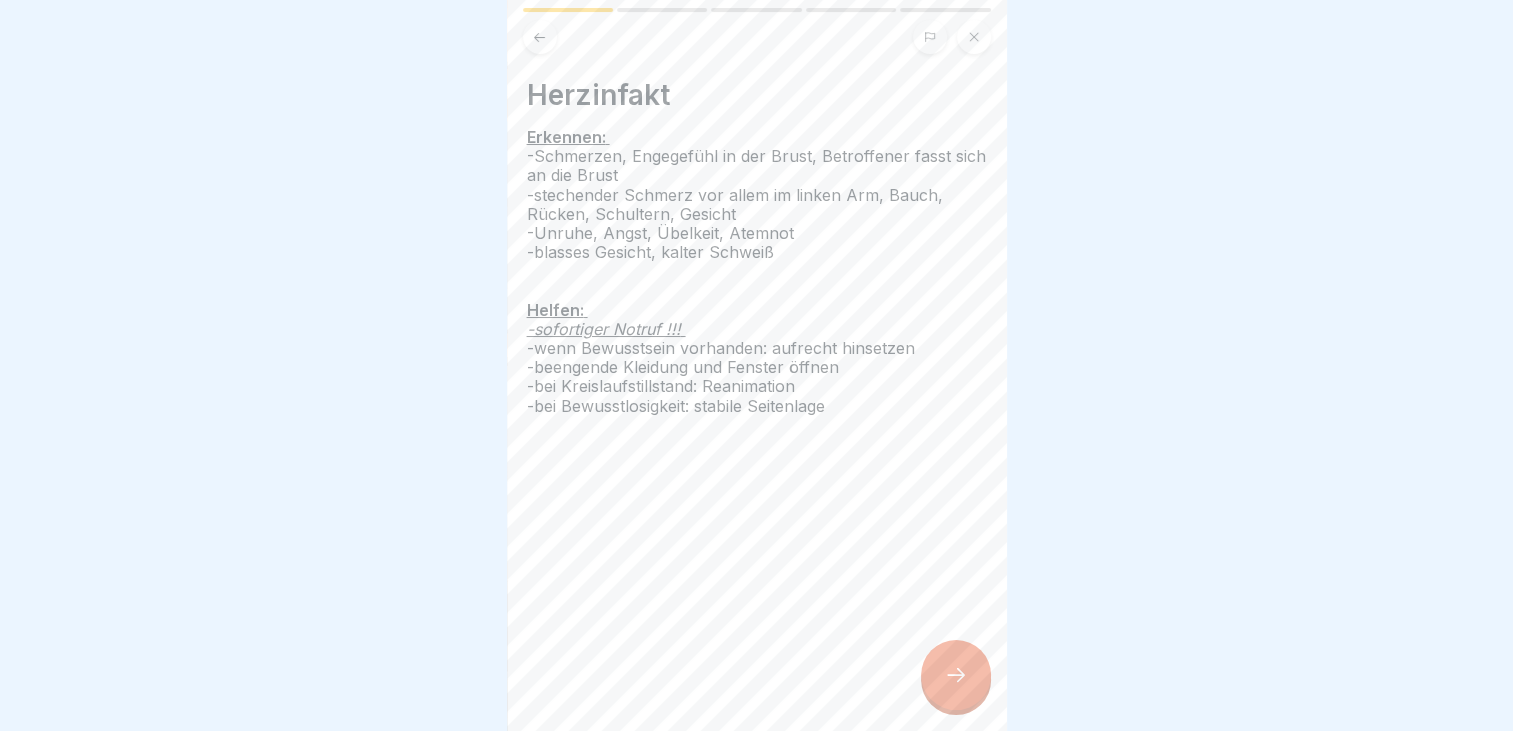 click 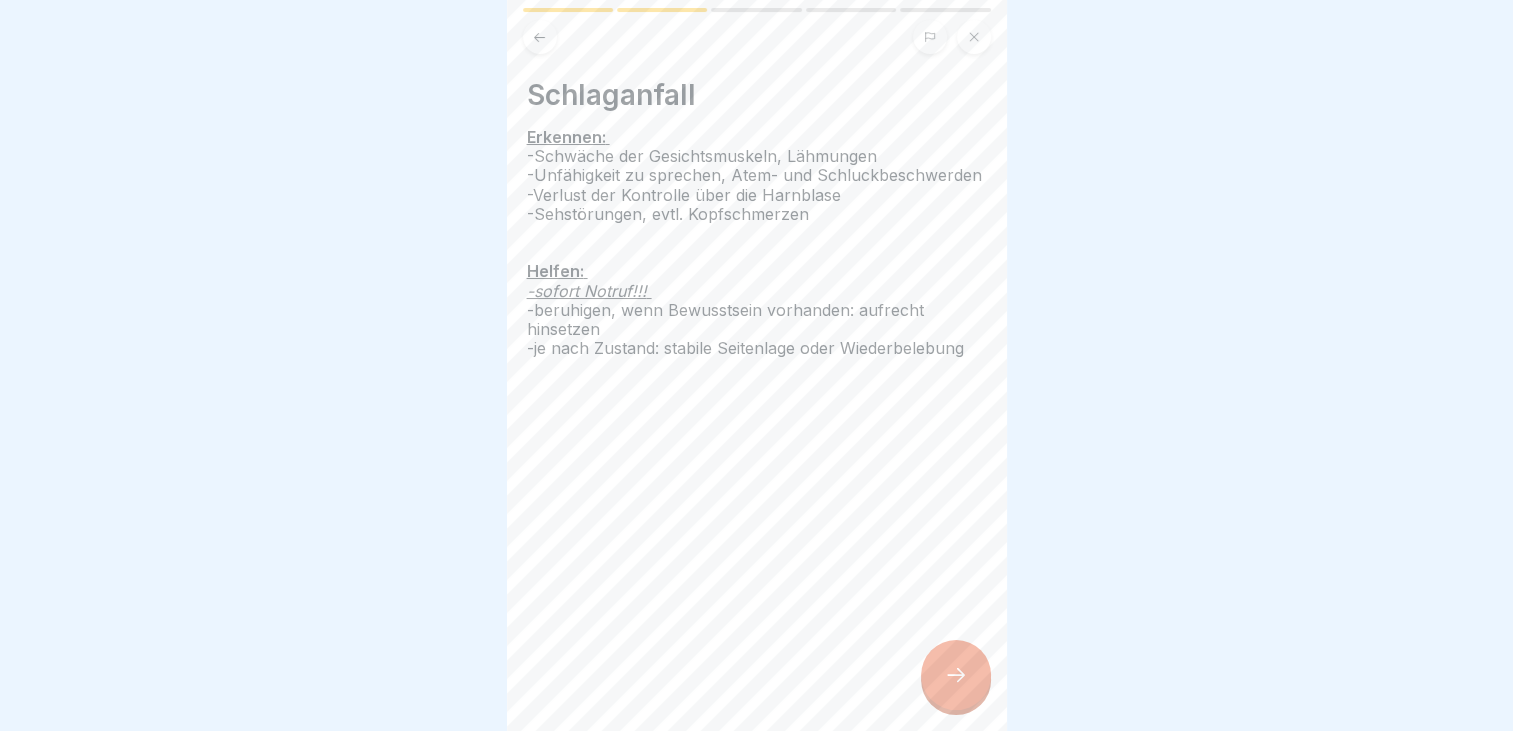 click 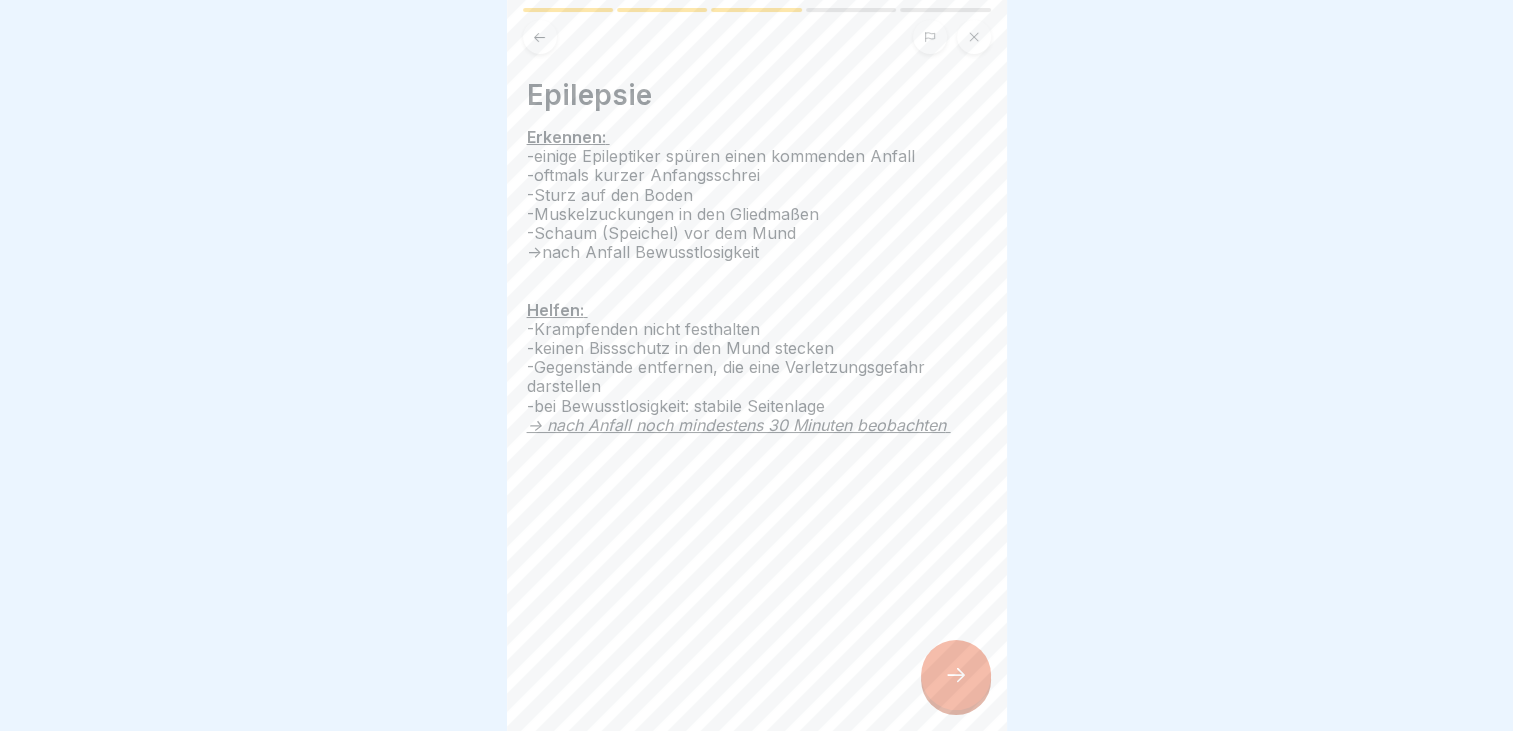 click 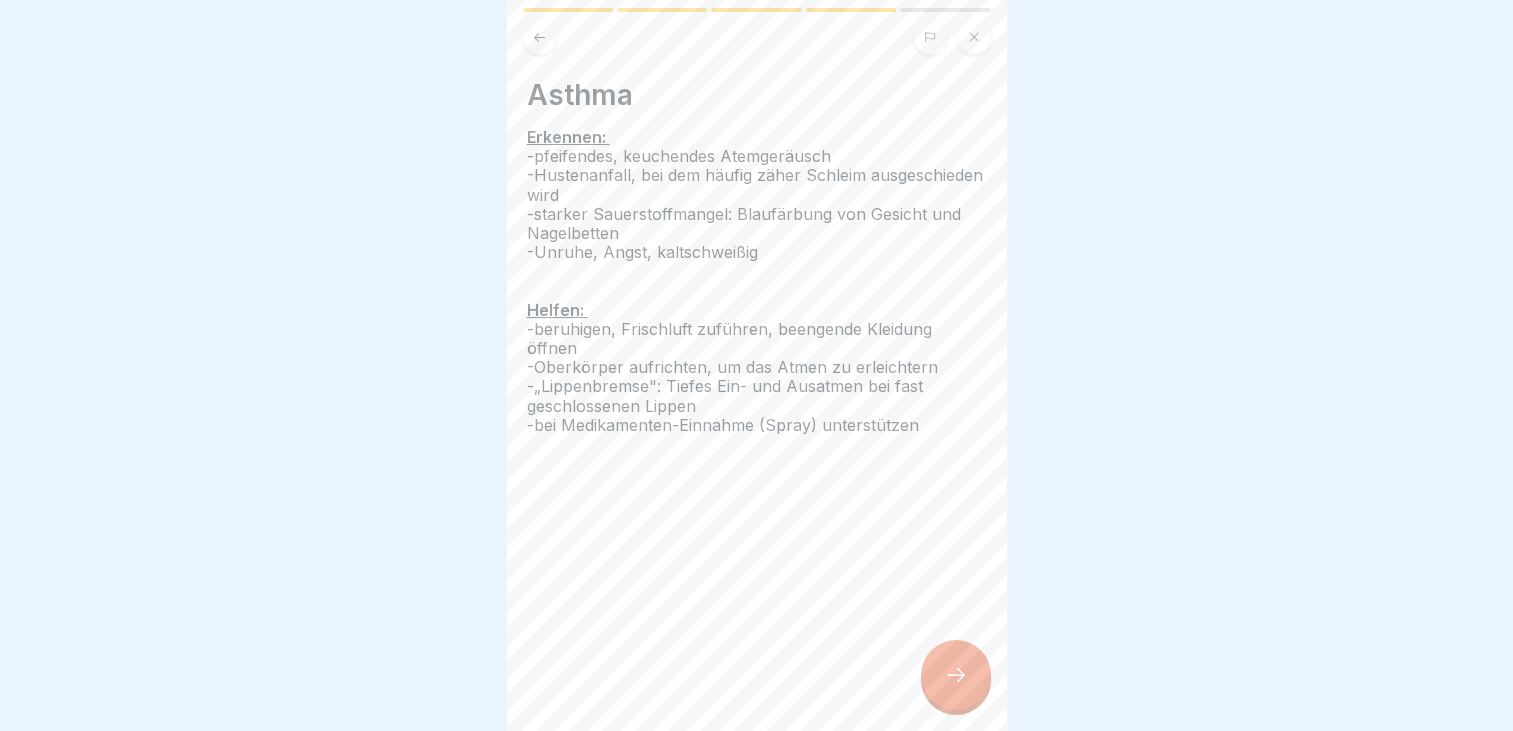 click 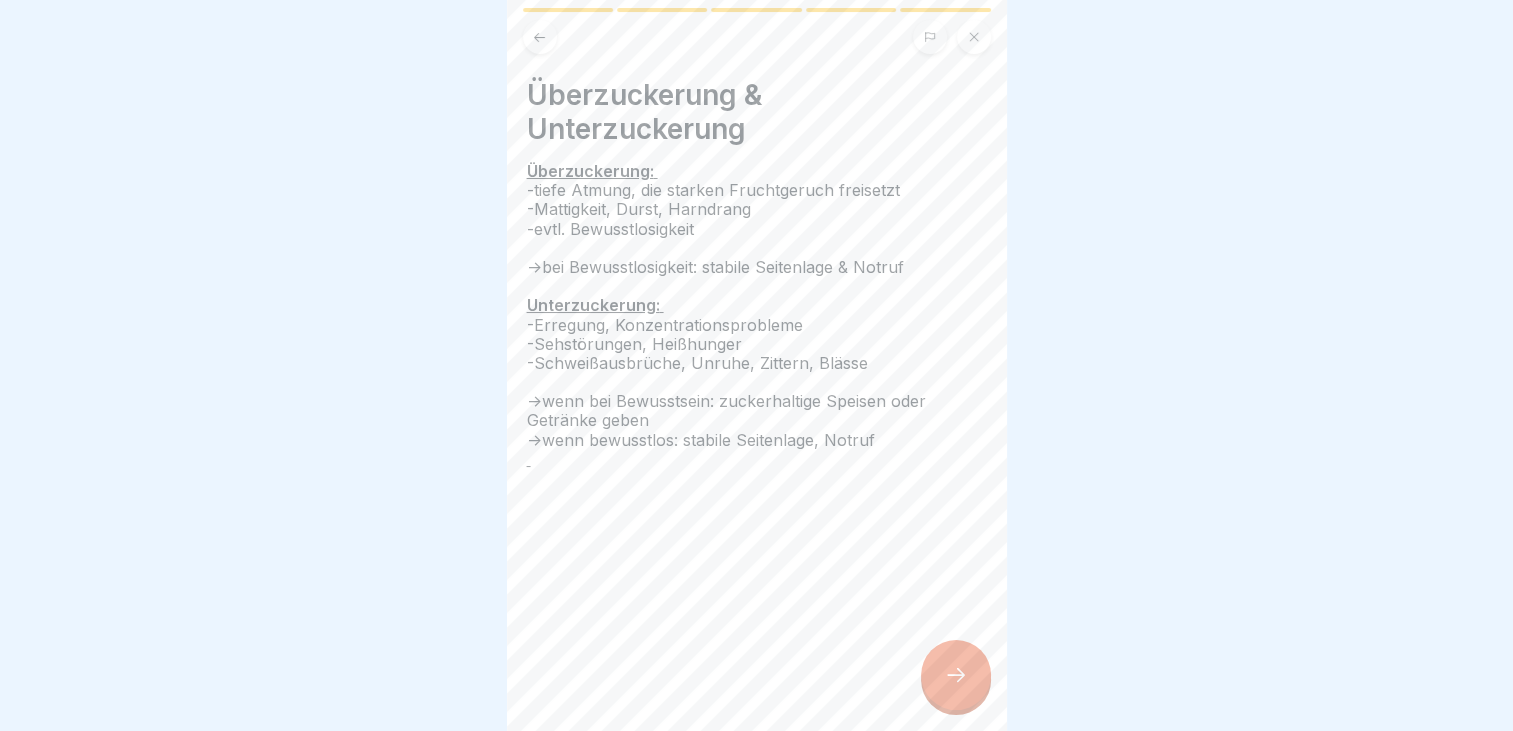 click 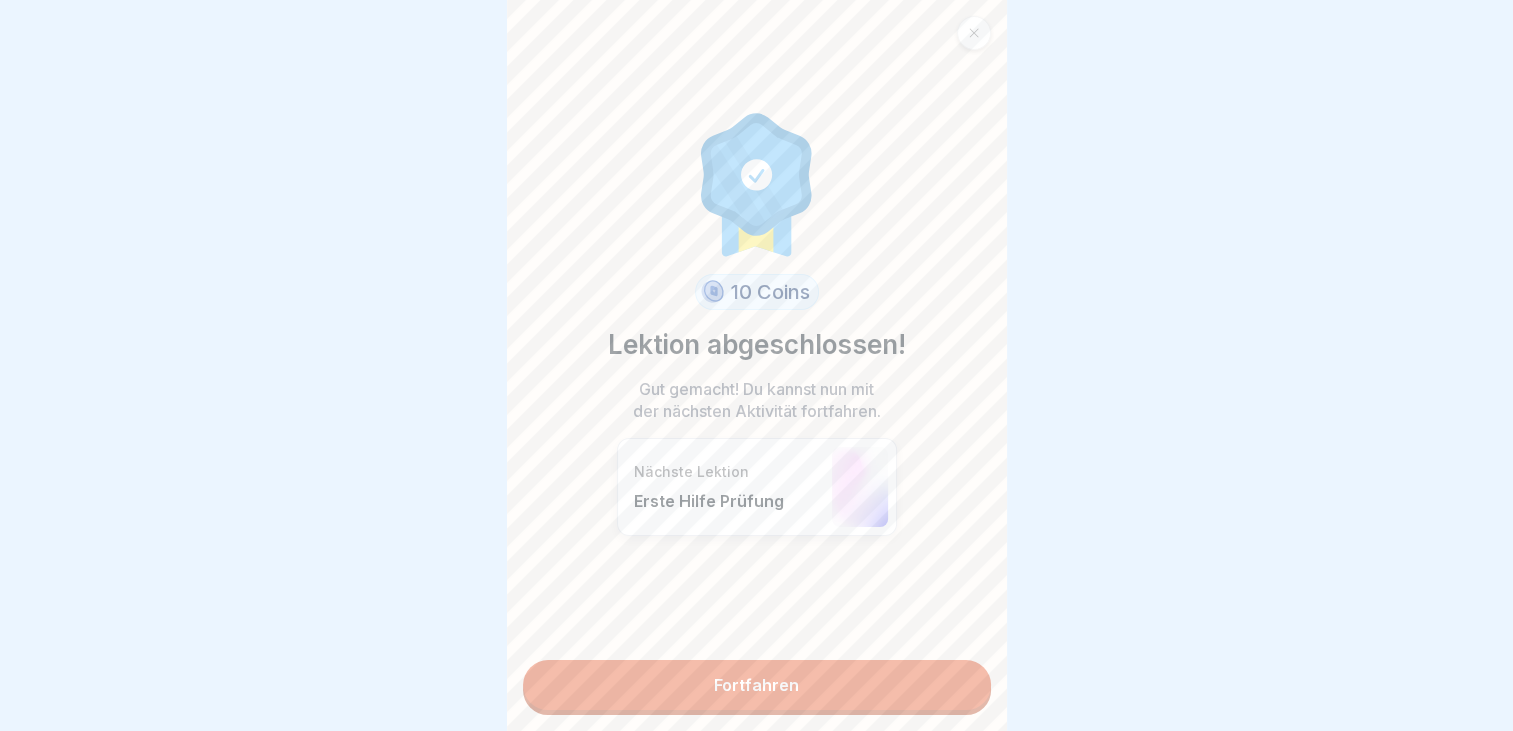click on "Fortfahren" at bounding box center (757, 685) 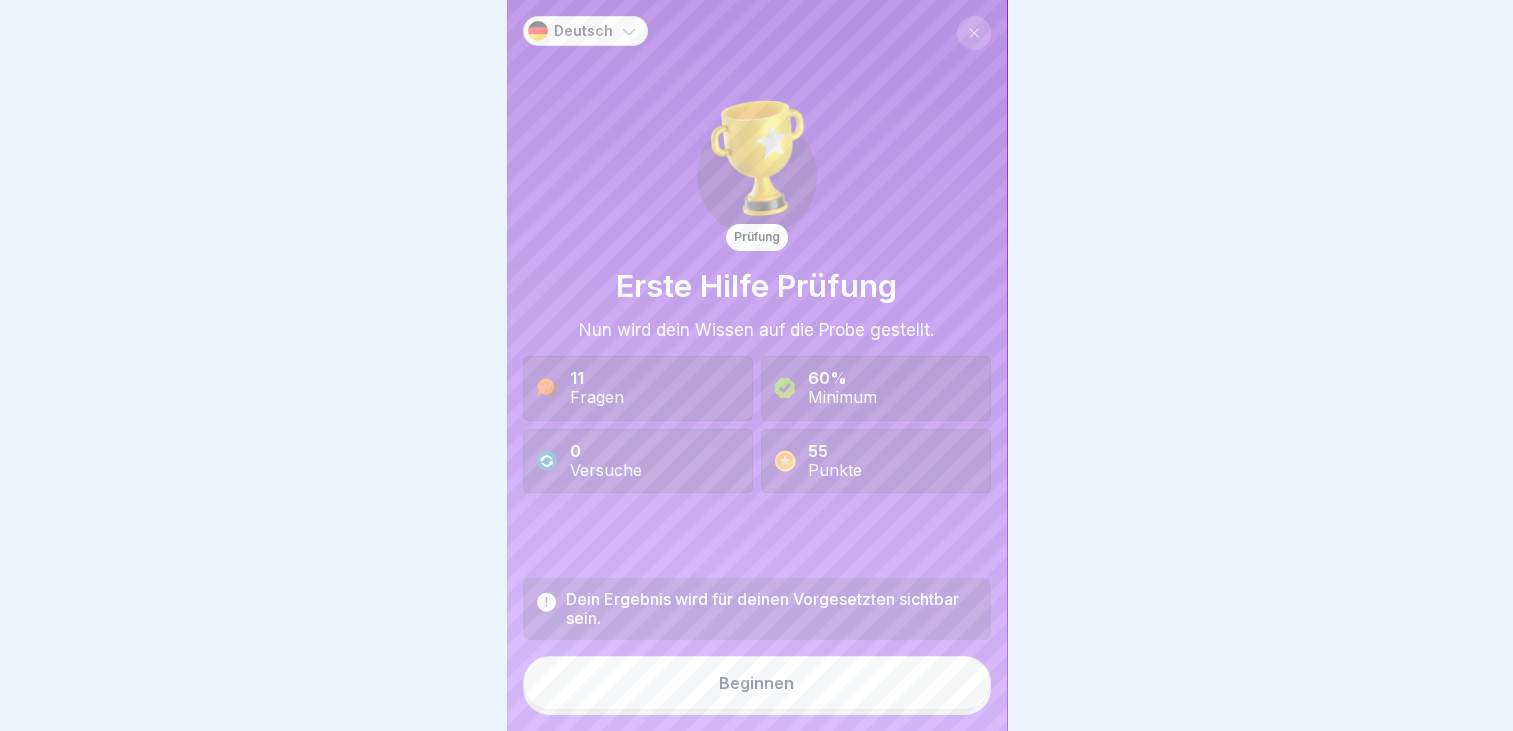 scroll, scrollTop: 15, scrollLeft: 0, axis: vertical 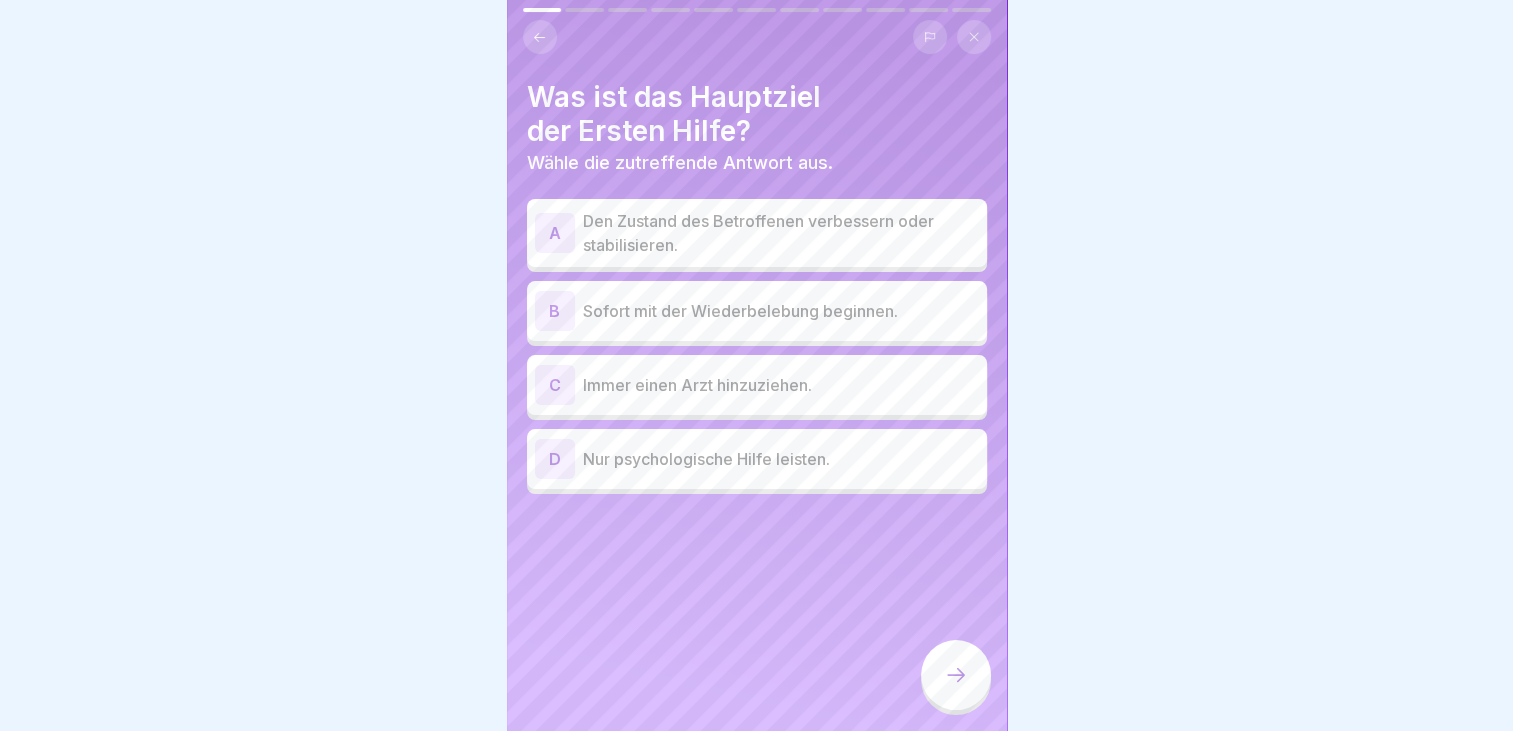 click on "Den Zustand des Betroffenen verbessern oder stabilisieren." at bounding box center [781, 233] 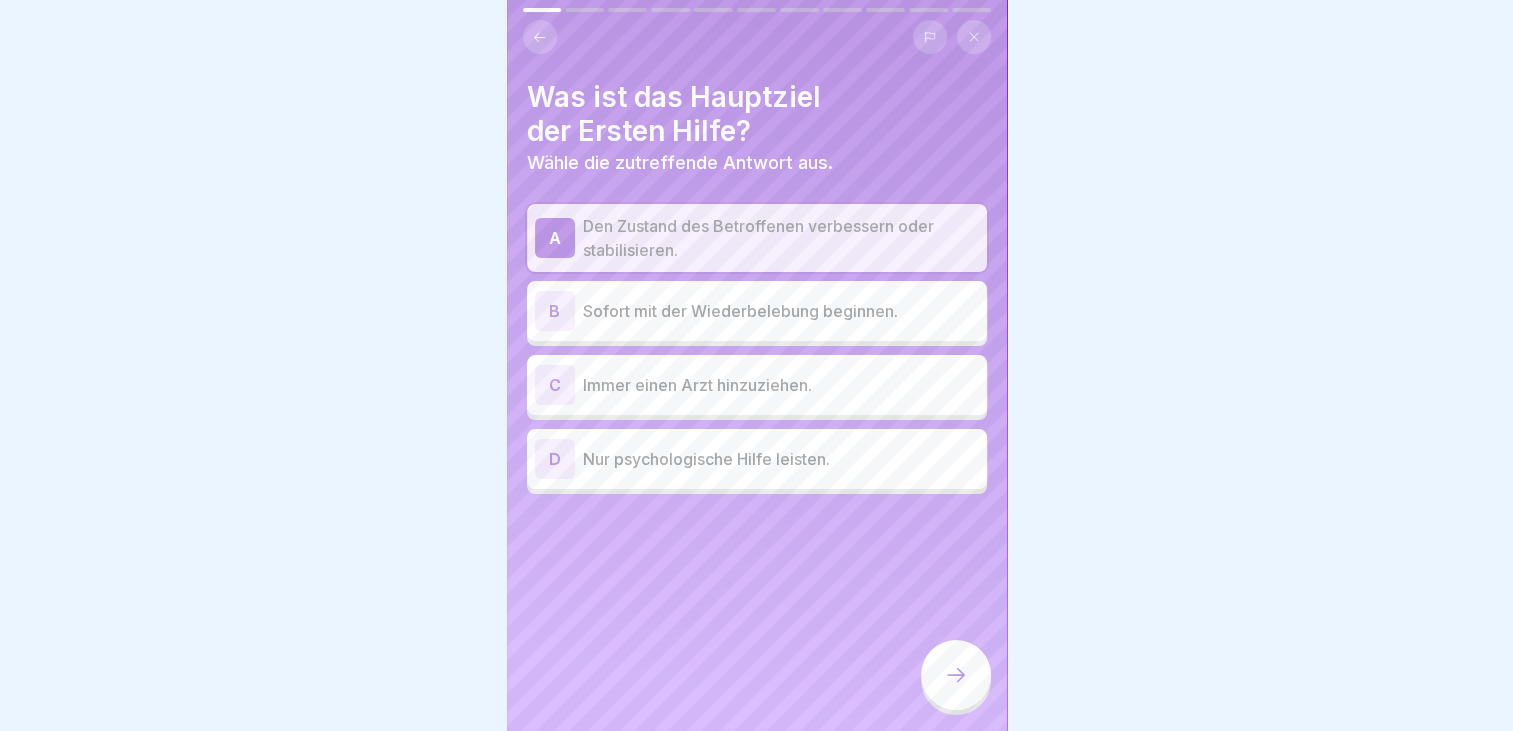 click on "Sofort mit der Wiederbelebung beginnen." at bounding box center [781, 311] 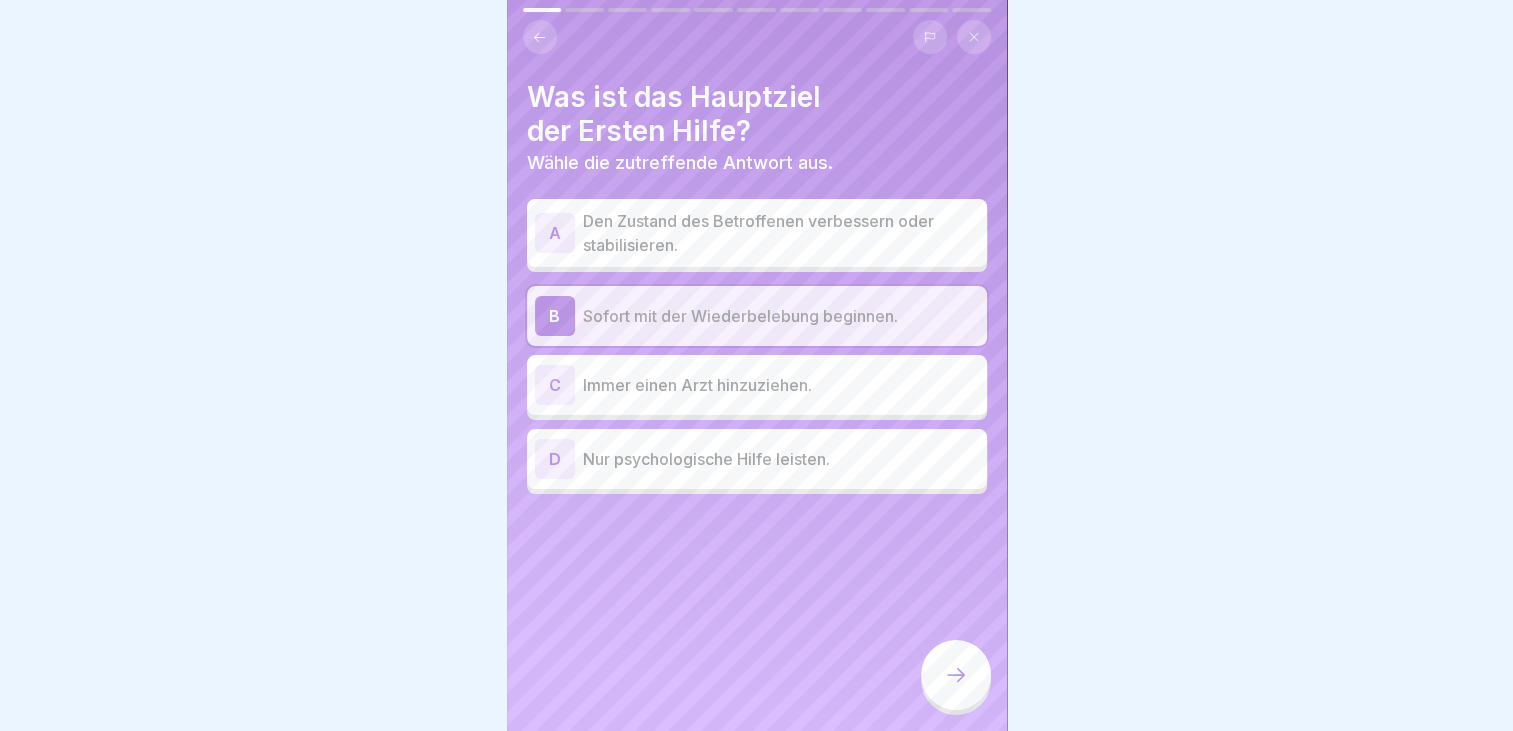 click on "Den Zustand des Betroffenen verbessern oder stabilisieren." at bounding box center [781, 233] 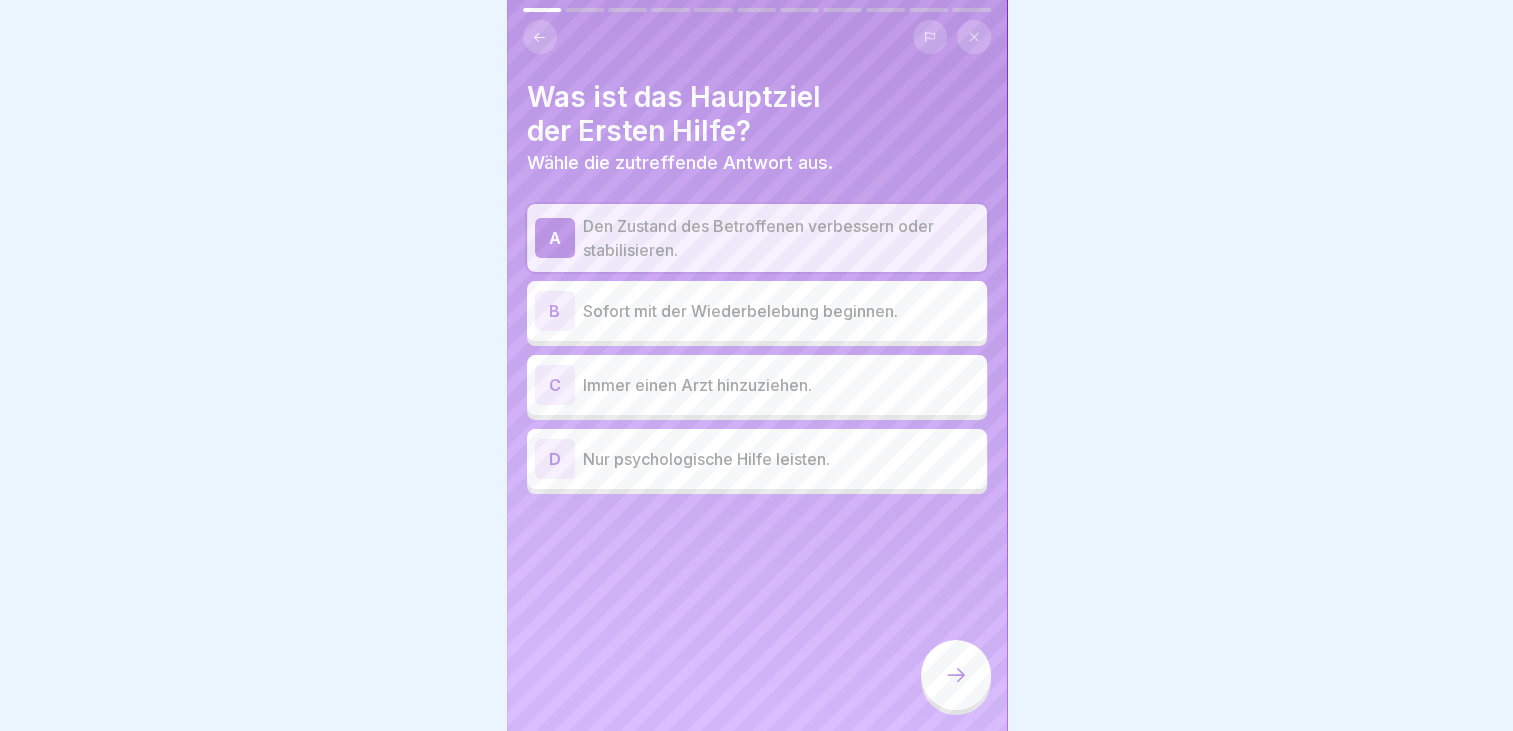 click 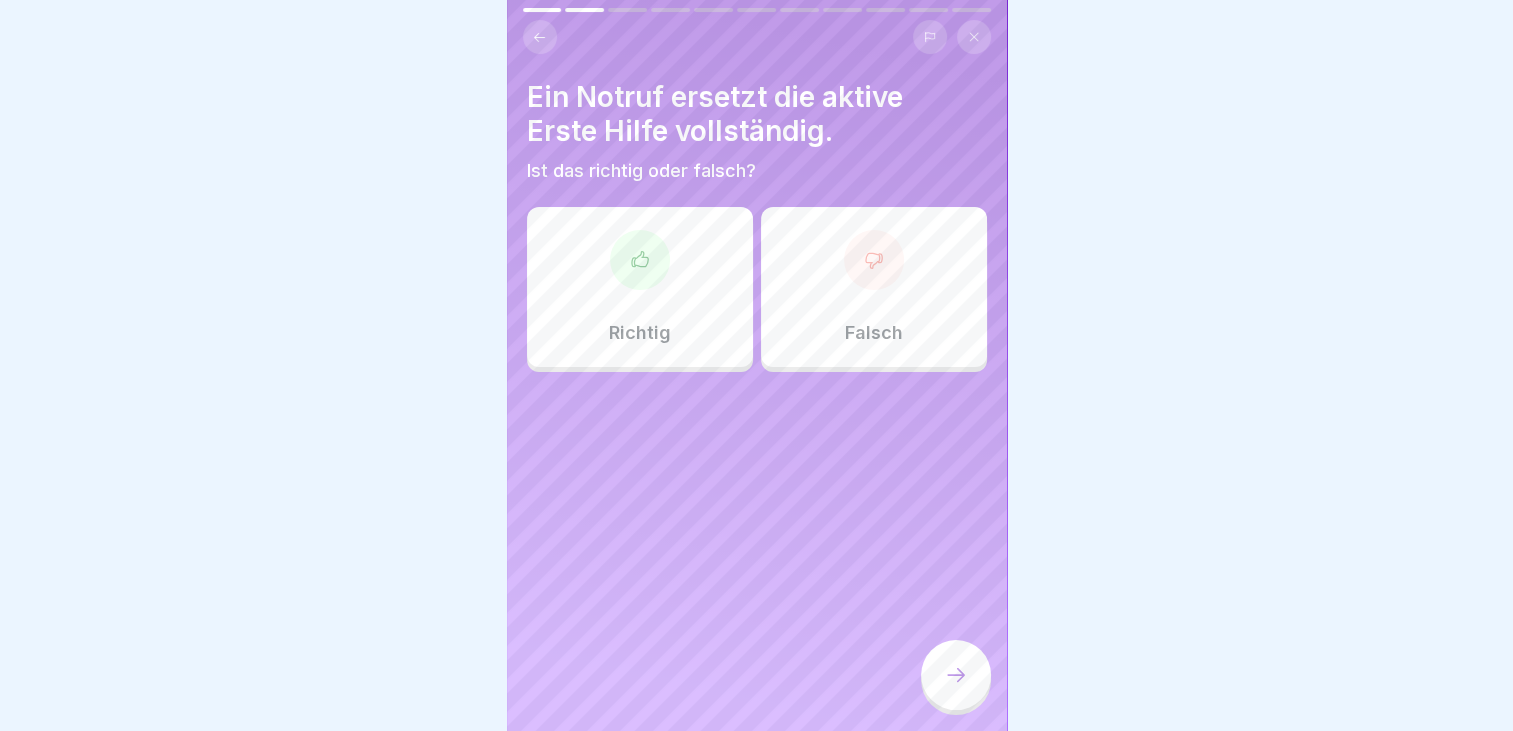 click on "Falsch" at bounding box center [874, 287] 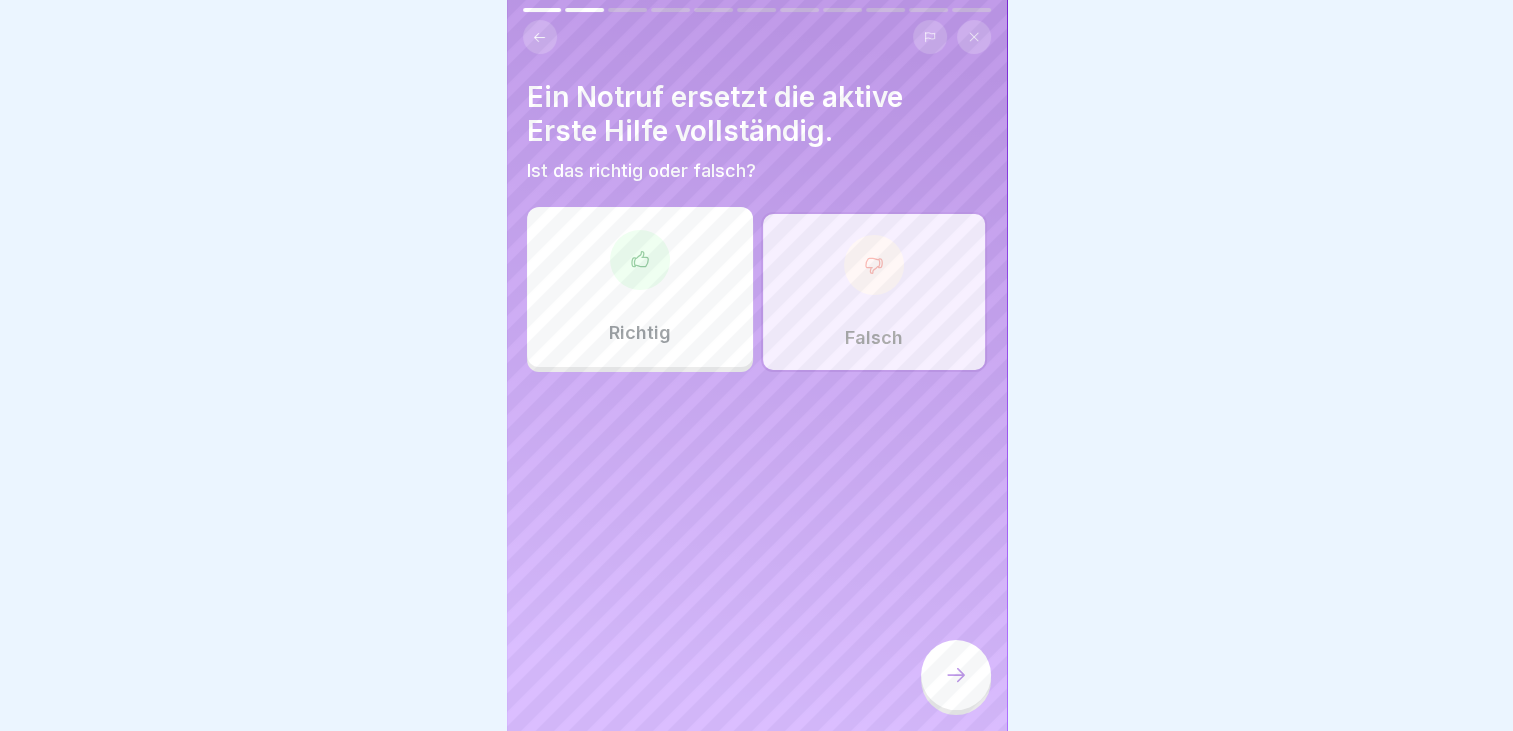 click at bounding box center (956, 675) 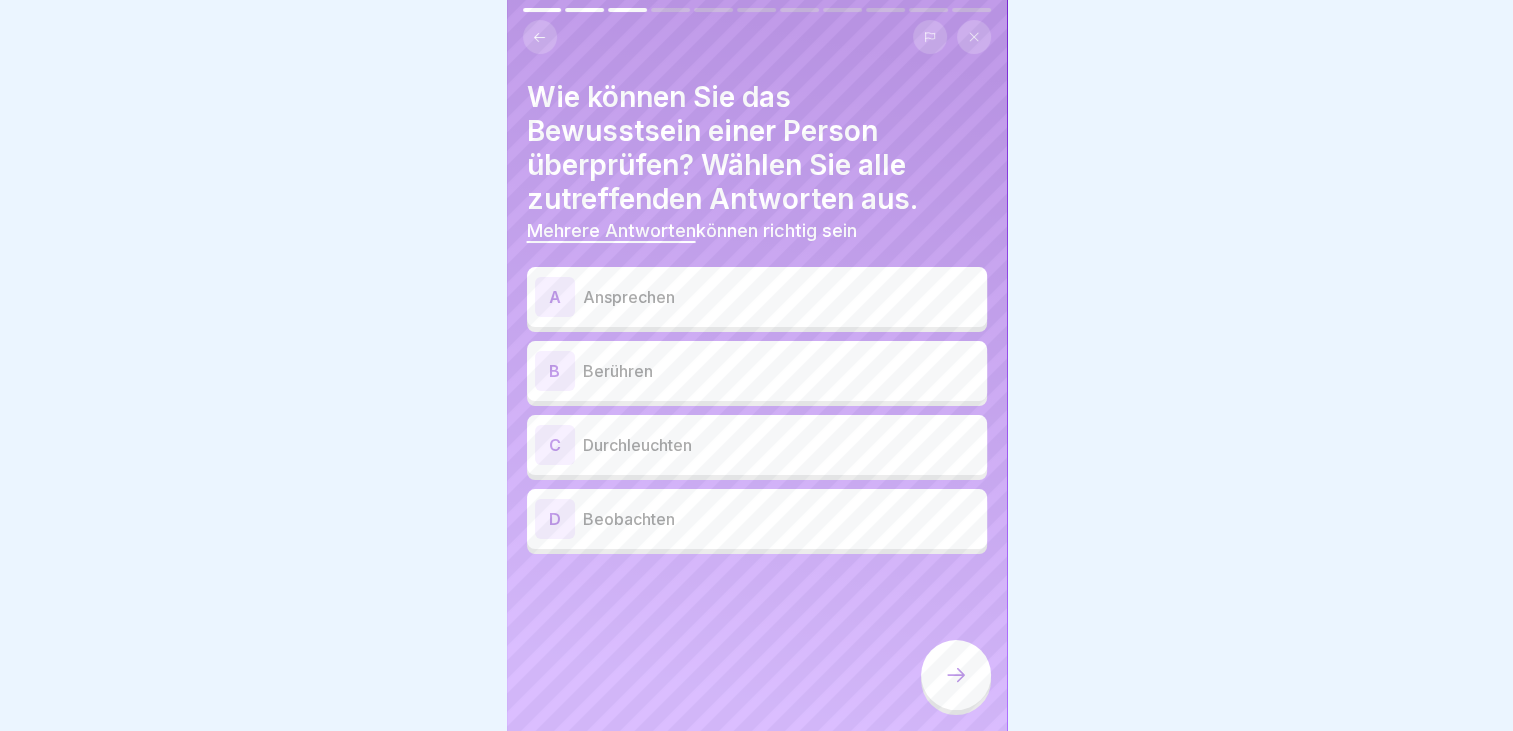 click on "Ansprechen" at bounding box center (781, 297) 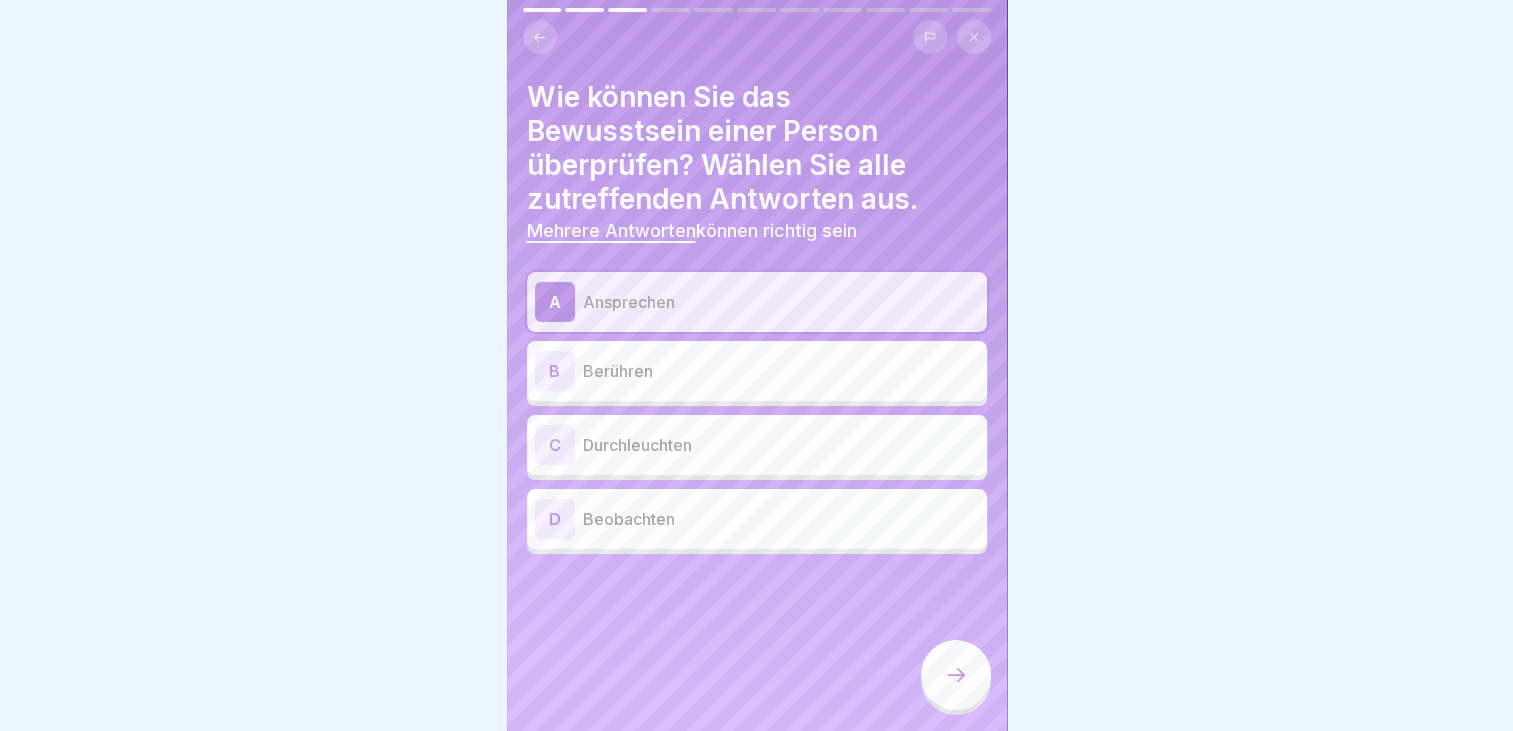 click on "Berühren" at bounding box center (781, 371) 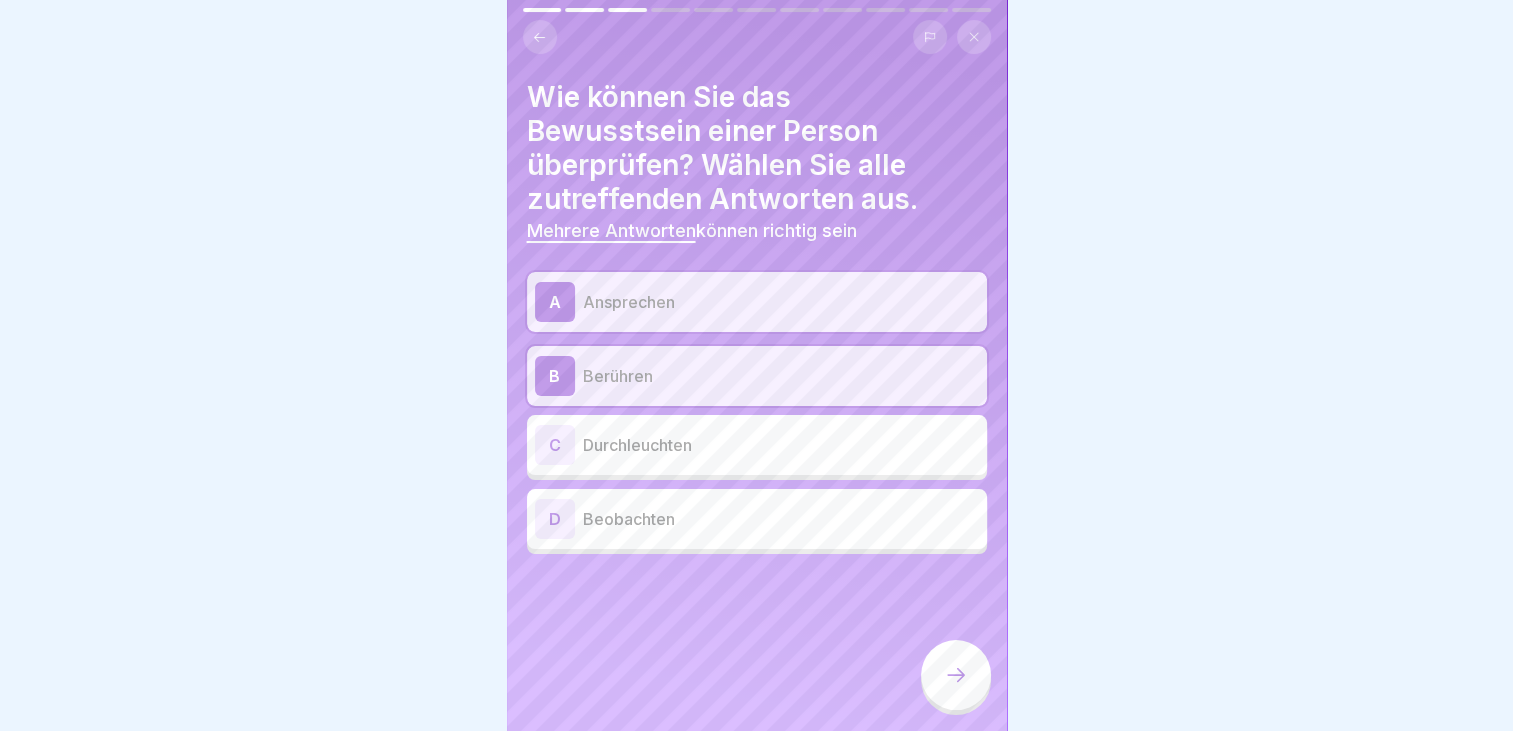 click on "Beobachten" at bounding box center (781, 519) 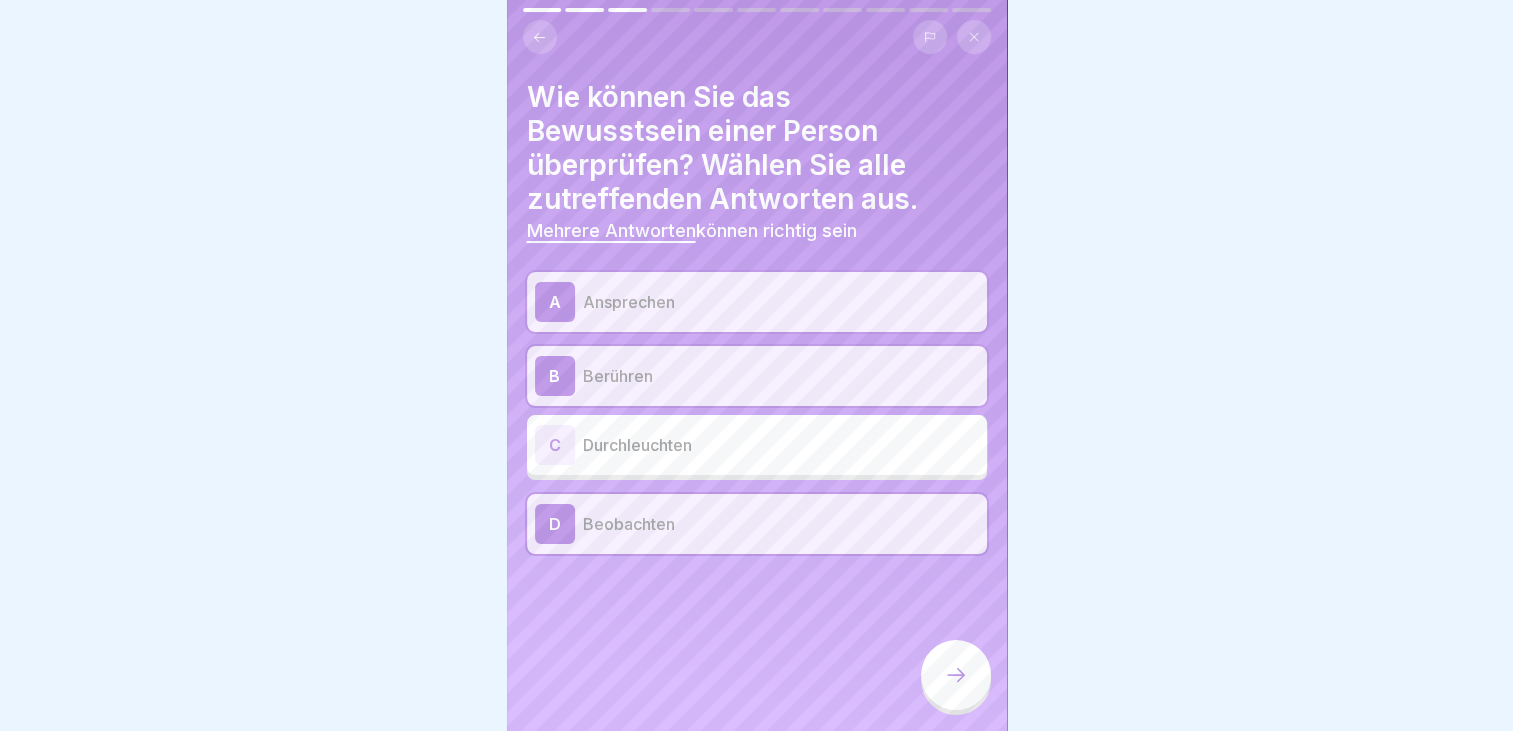 click at bounding box center [956, 675] 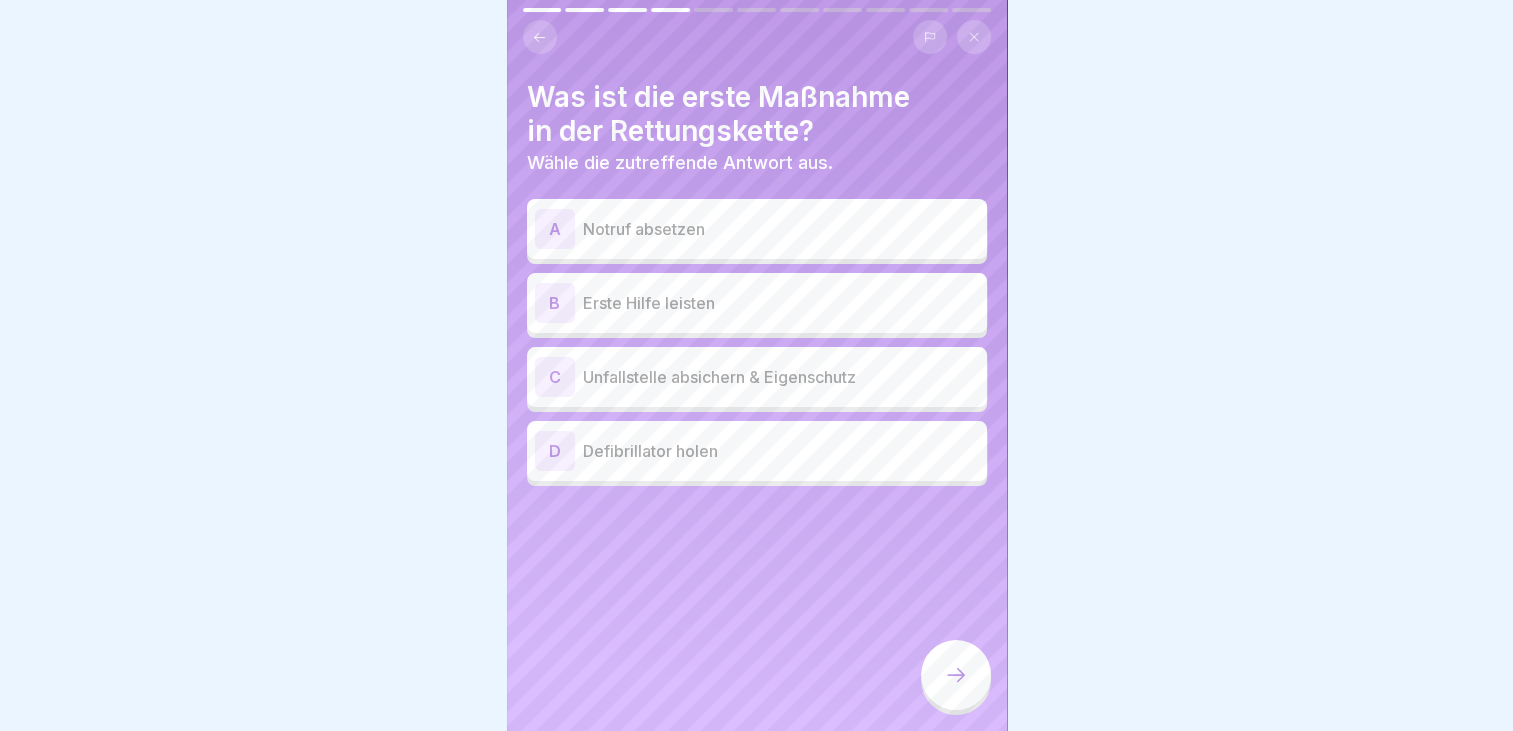 click on "Erste Hilfe leisten" at bounding box center (781, 303) 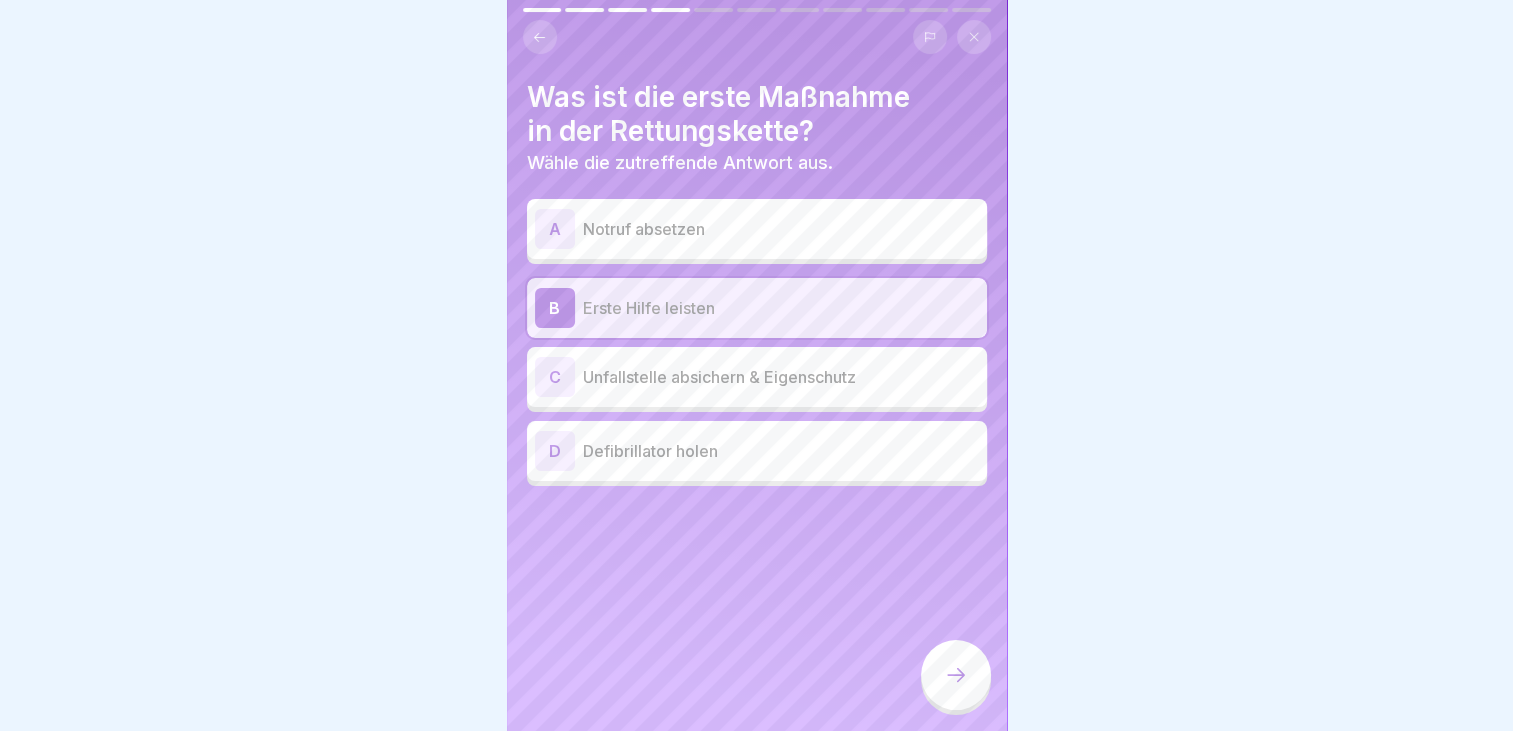 click 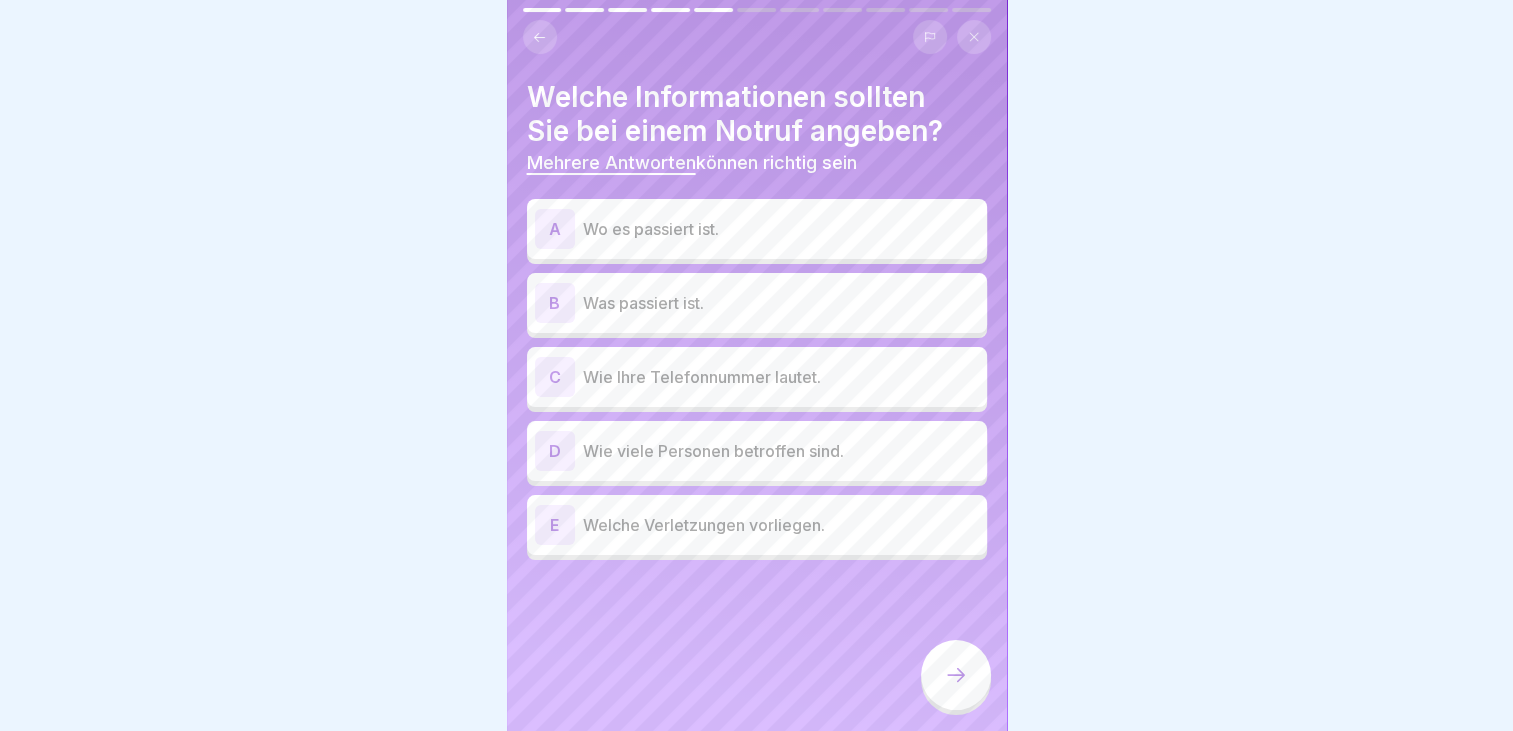 click on "Wo es passiert ist." at bounding box center [781, 229] 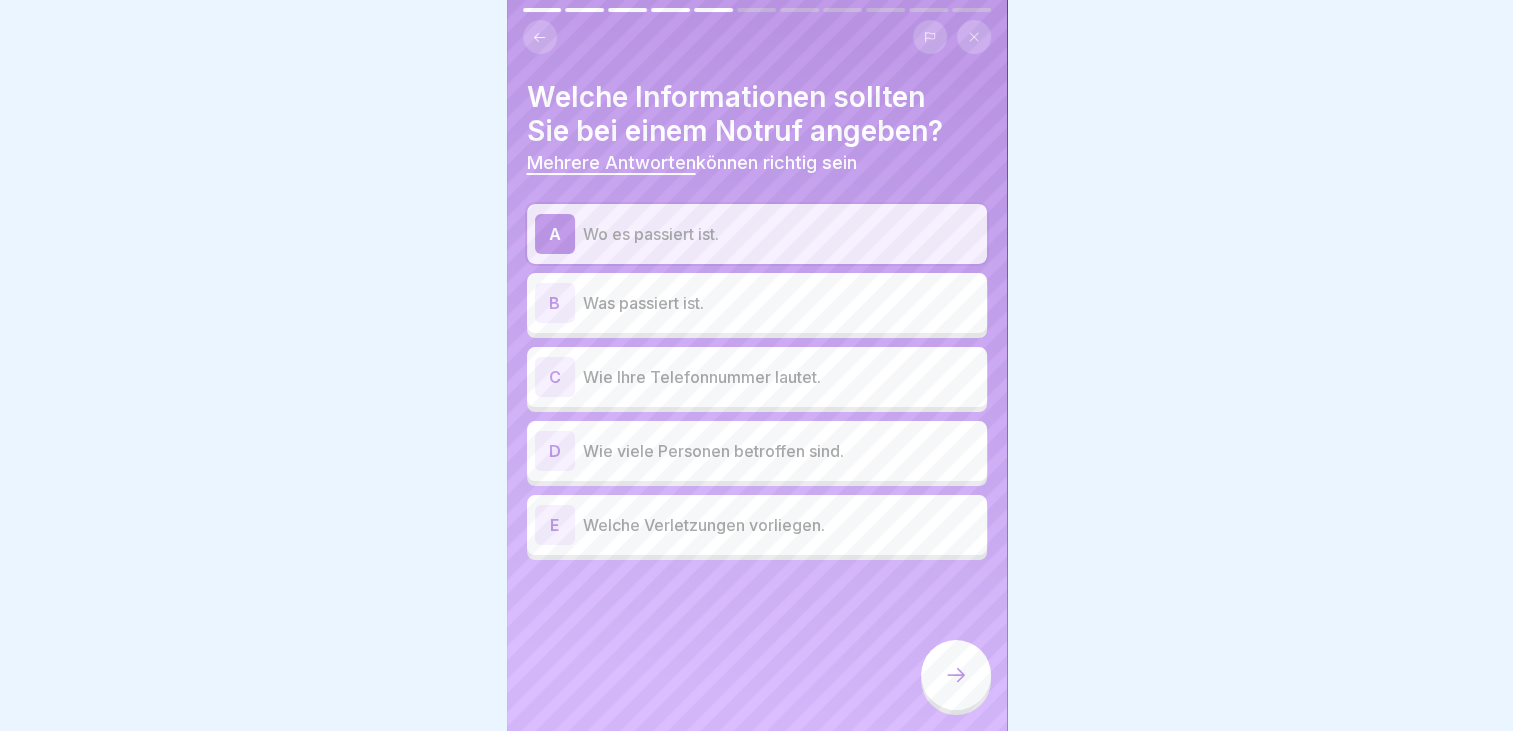 click on "Was passiert ist." at bounding box center (781, 303) 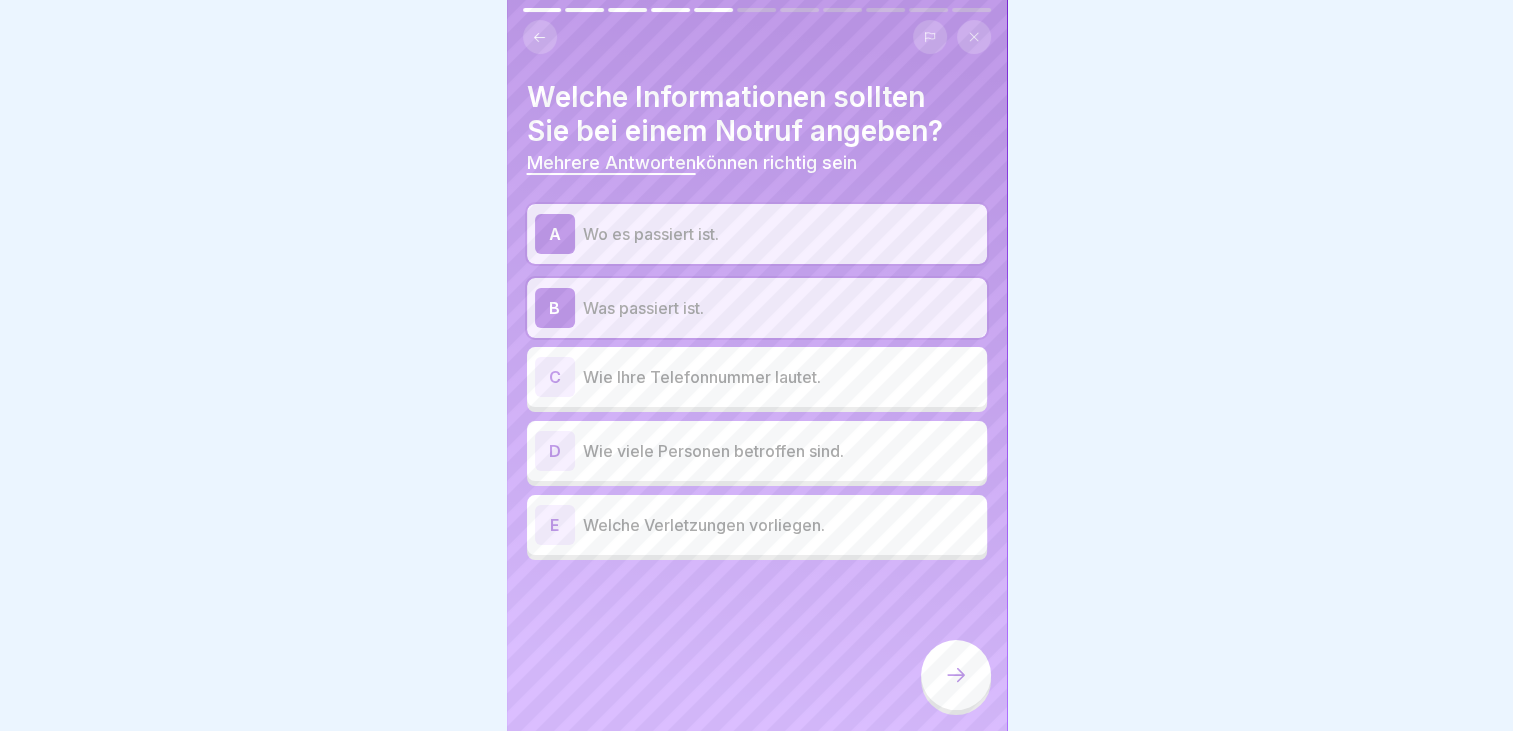 click on "C Wie Ihre Telefonnummer lautet." at bounding box center [757, 377] 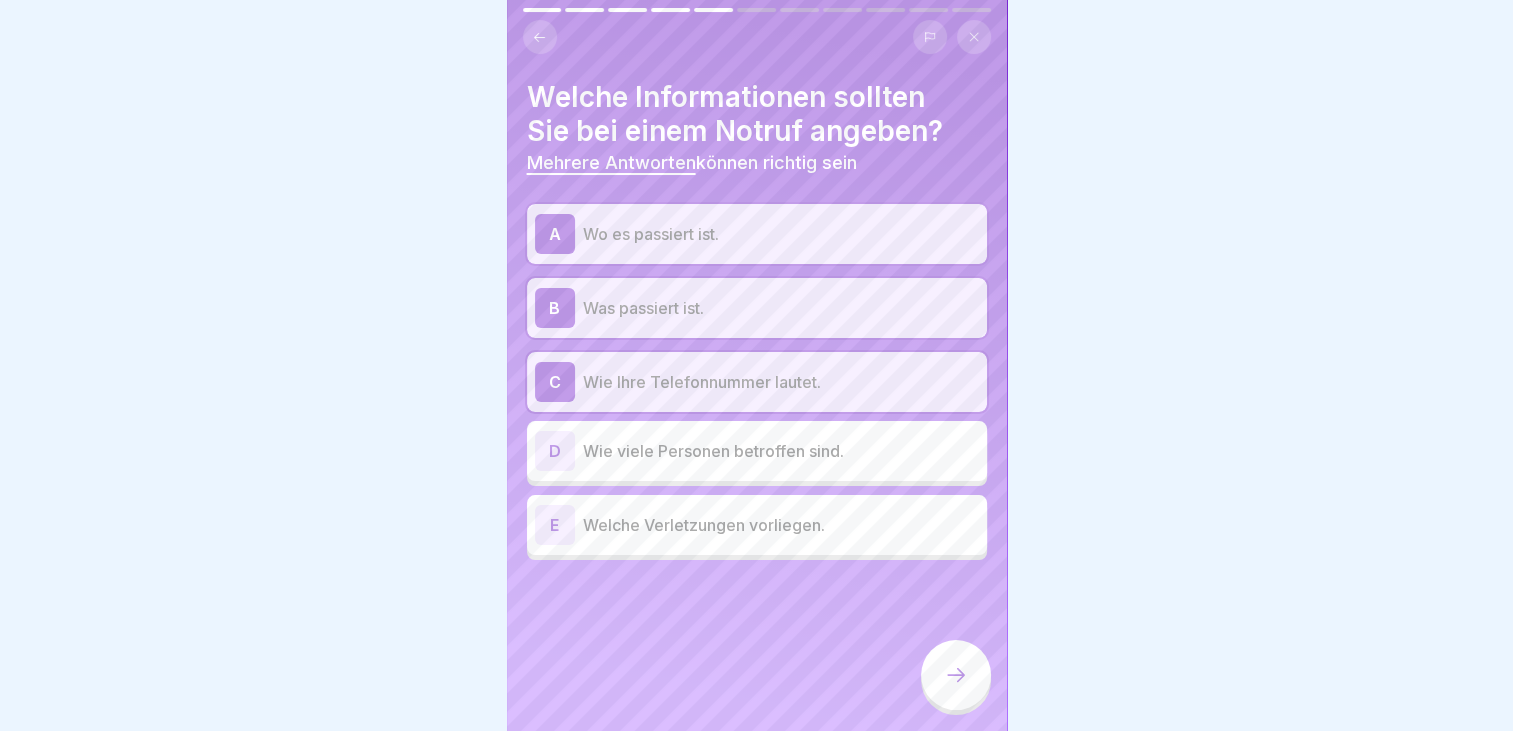 click on "D Wie viele Personen betroffen sind." at bounding box center [757, 451] 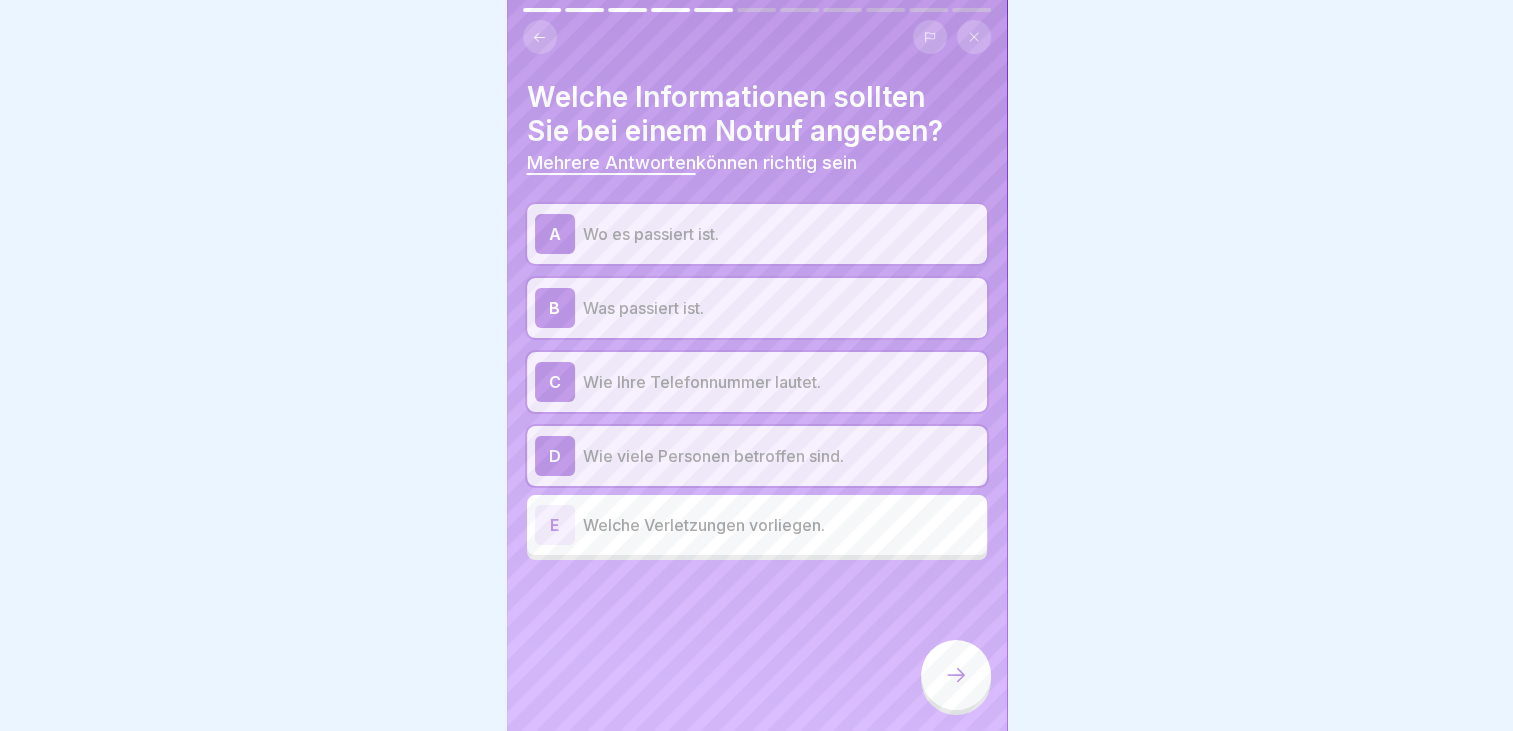 click on "Welche Verletzungen vorliegen." at bounding box center (781, 525) 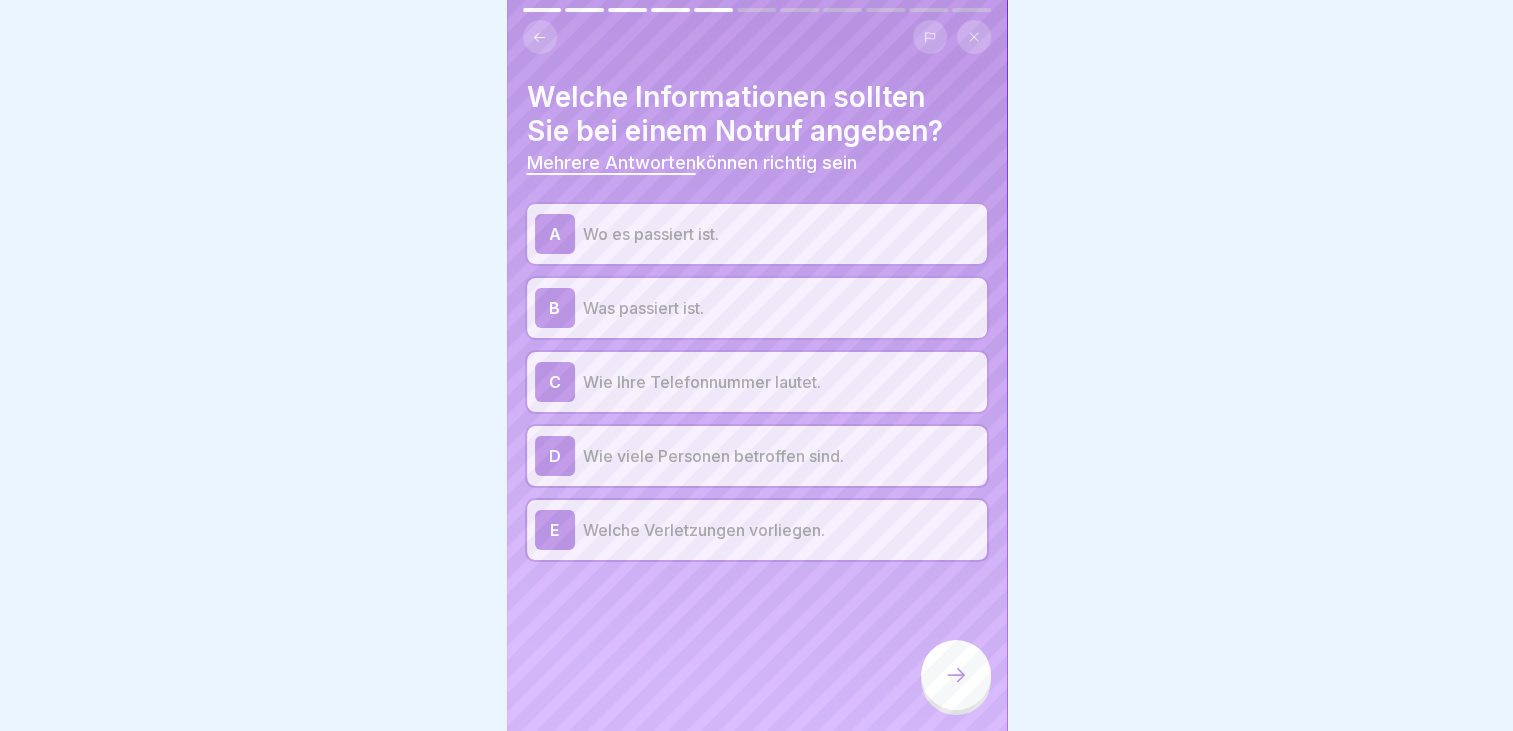 click 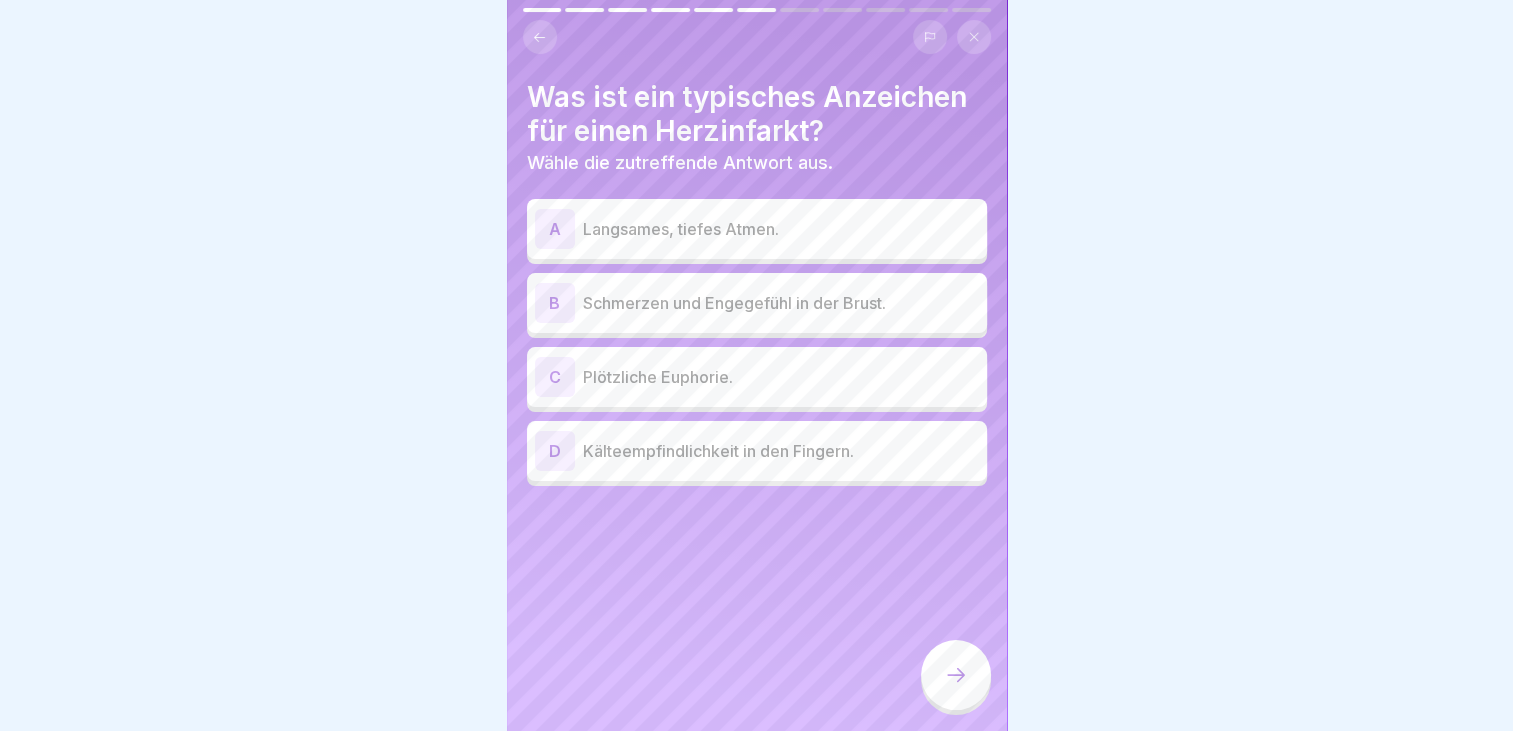 click on "Schmerzen und Engegefühl in der Brust." at bounding box center (781, 303) 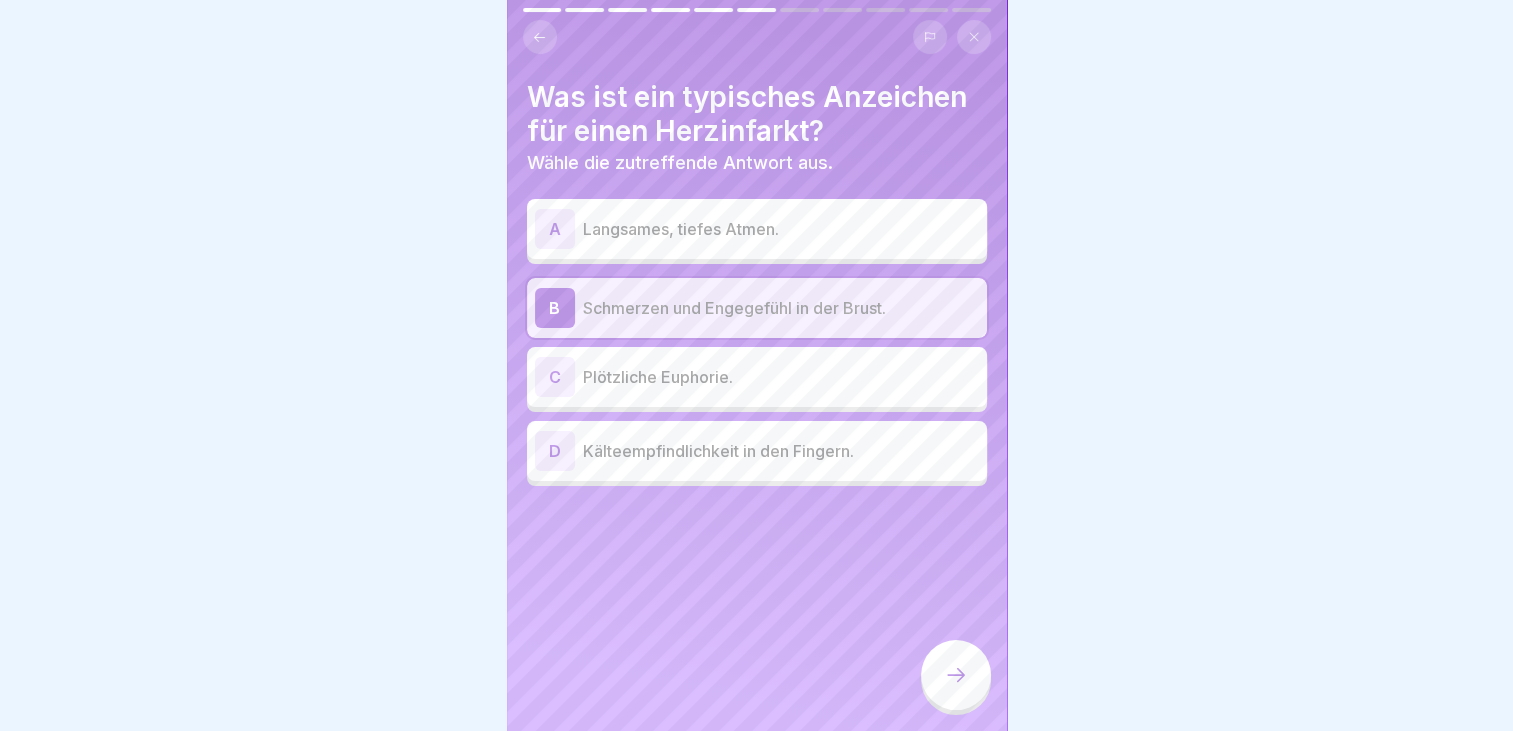 click at bounding box center [956, 675] 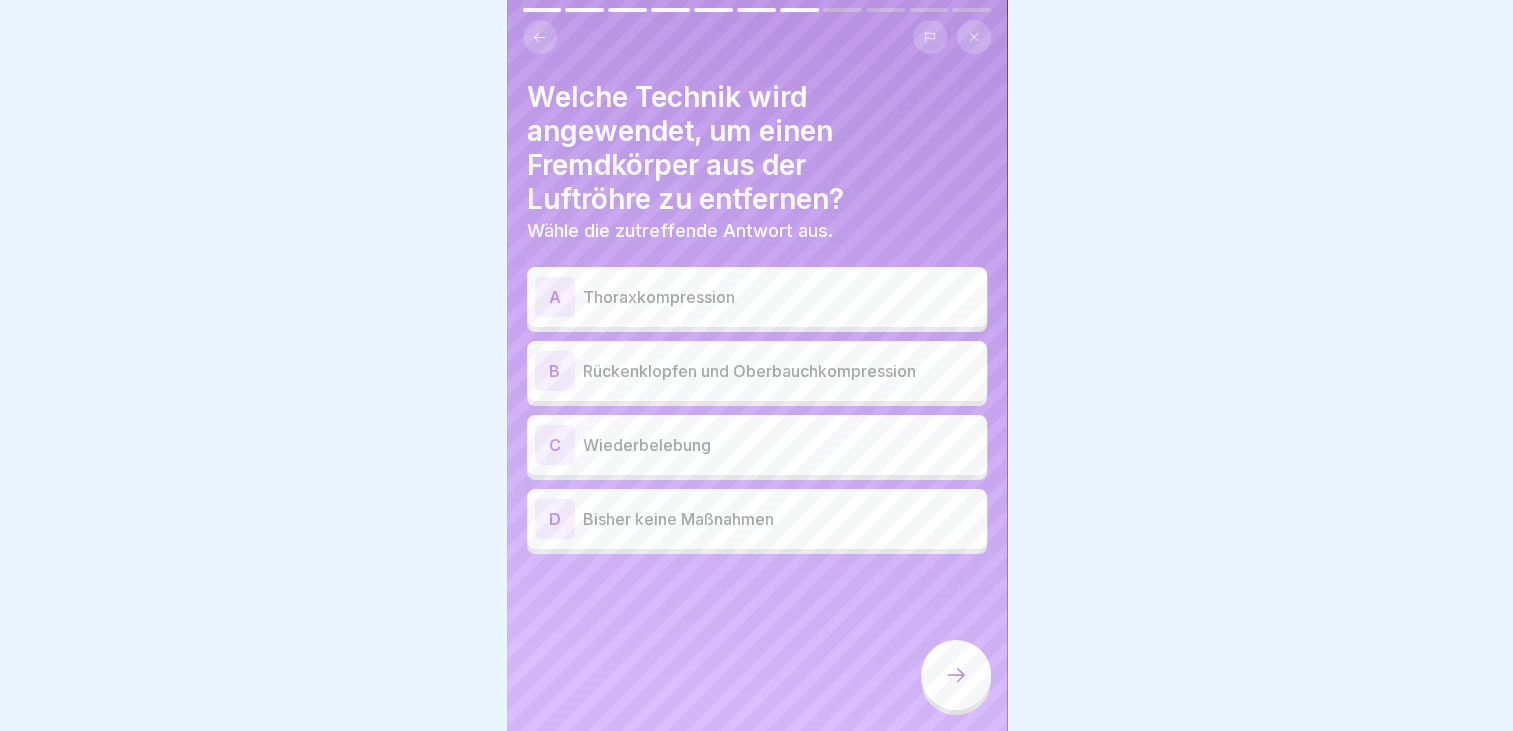 click on "Rückenklopfen und Oberbauchkompression" at bounding box center [781, 371] 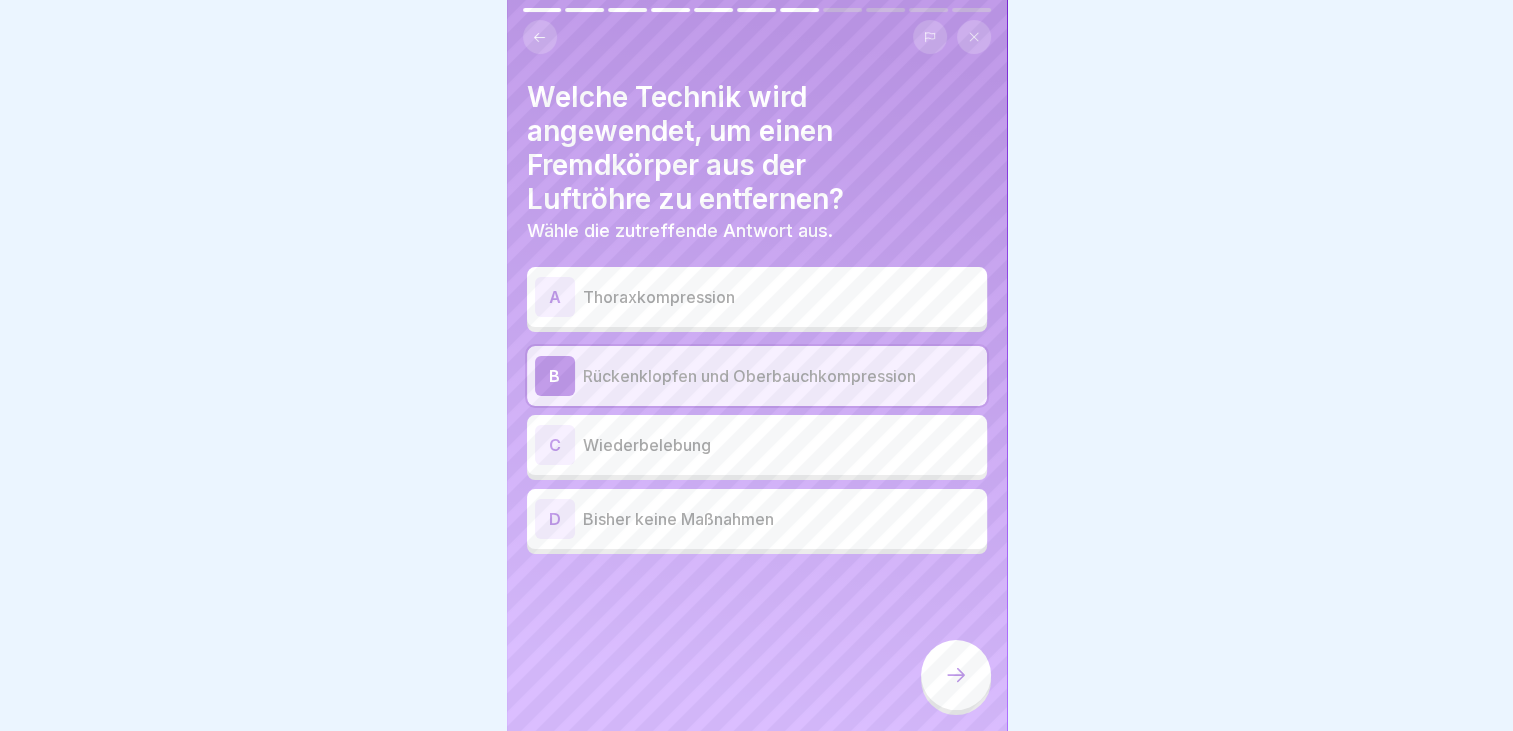 click 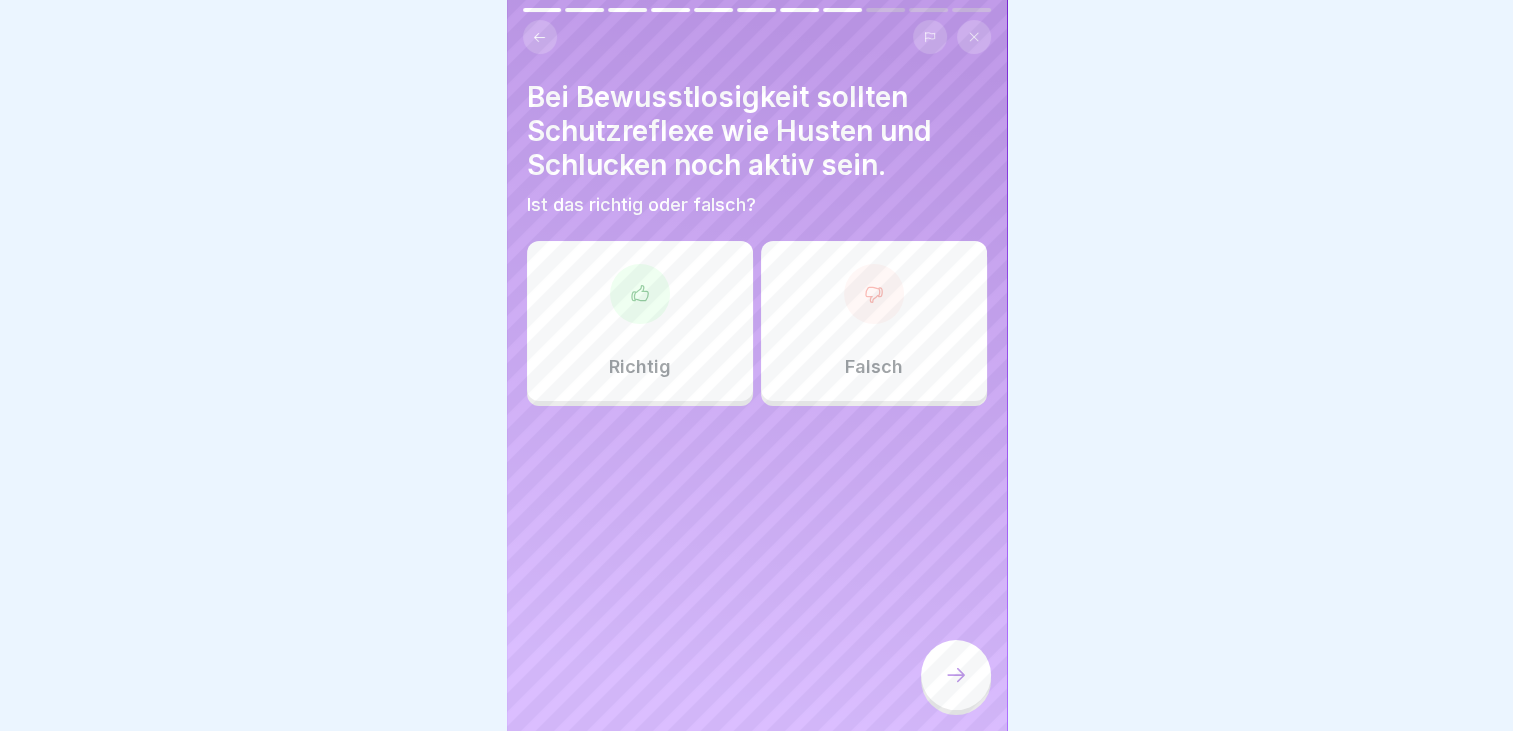 click on "Richtig" at bounding box center [640, 367] 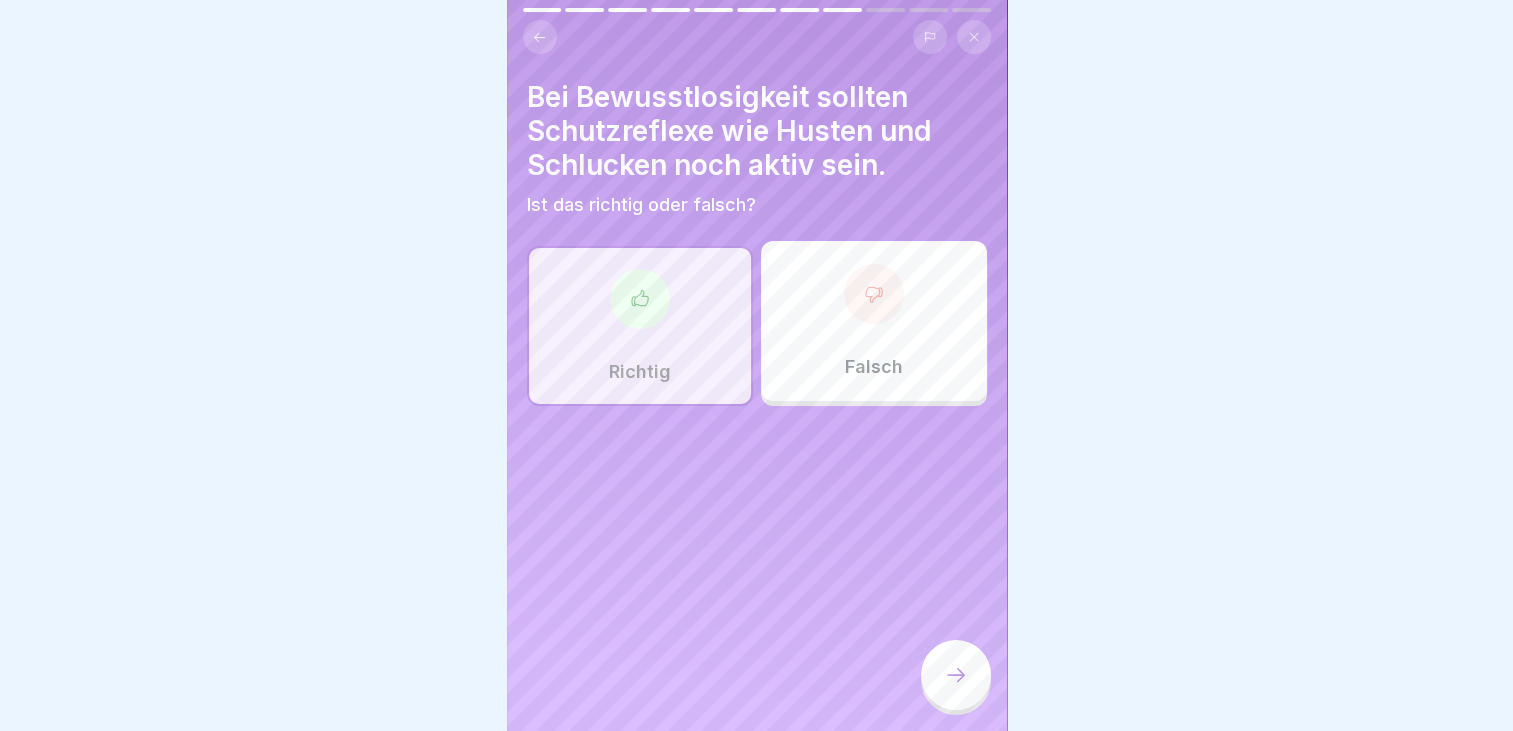 click 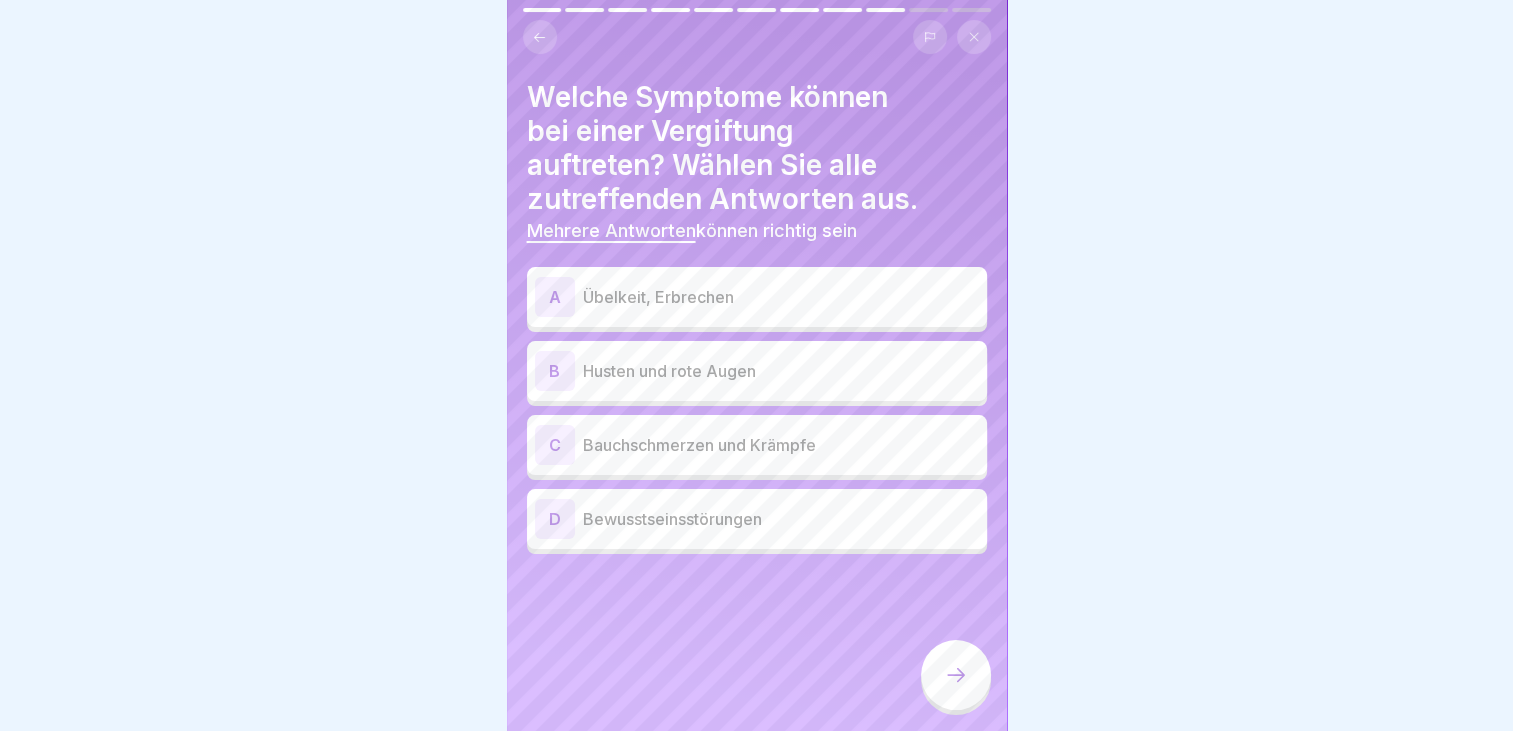 click on "Bewusstseinsstörungen" at bounding box center (781, 519) 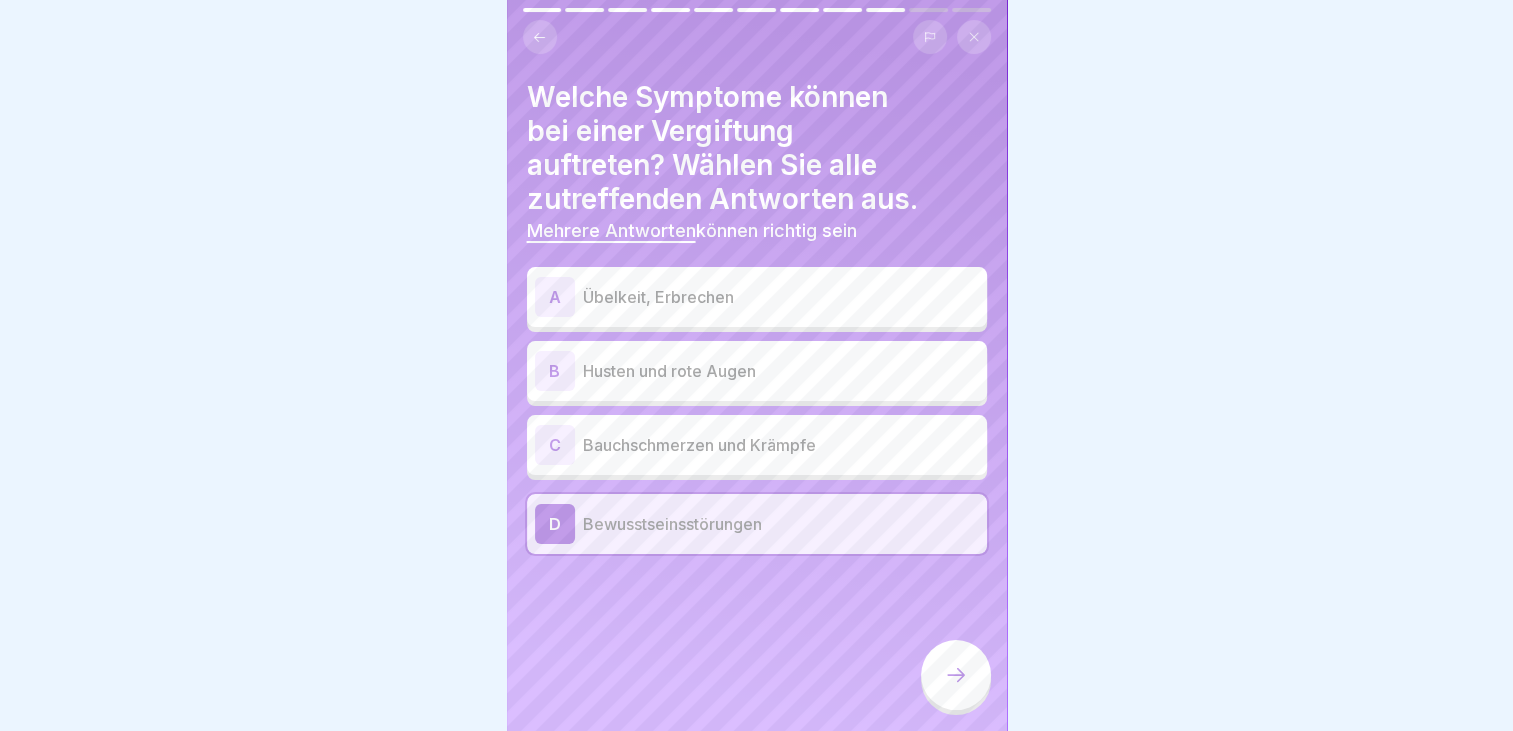 click on "Bauchschmerzen und Krämpfe" at bounding box center [781, 445] 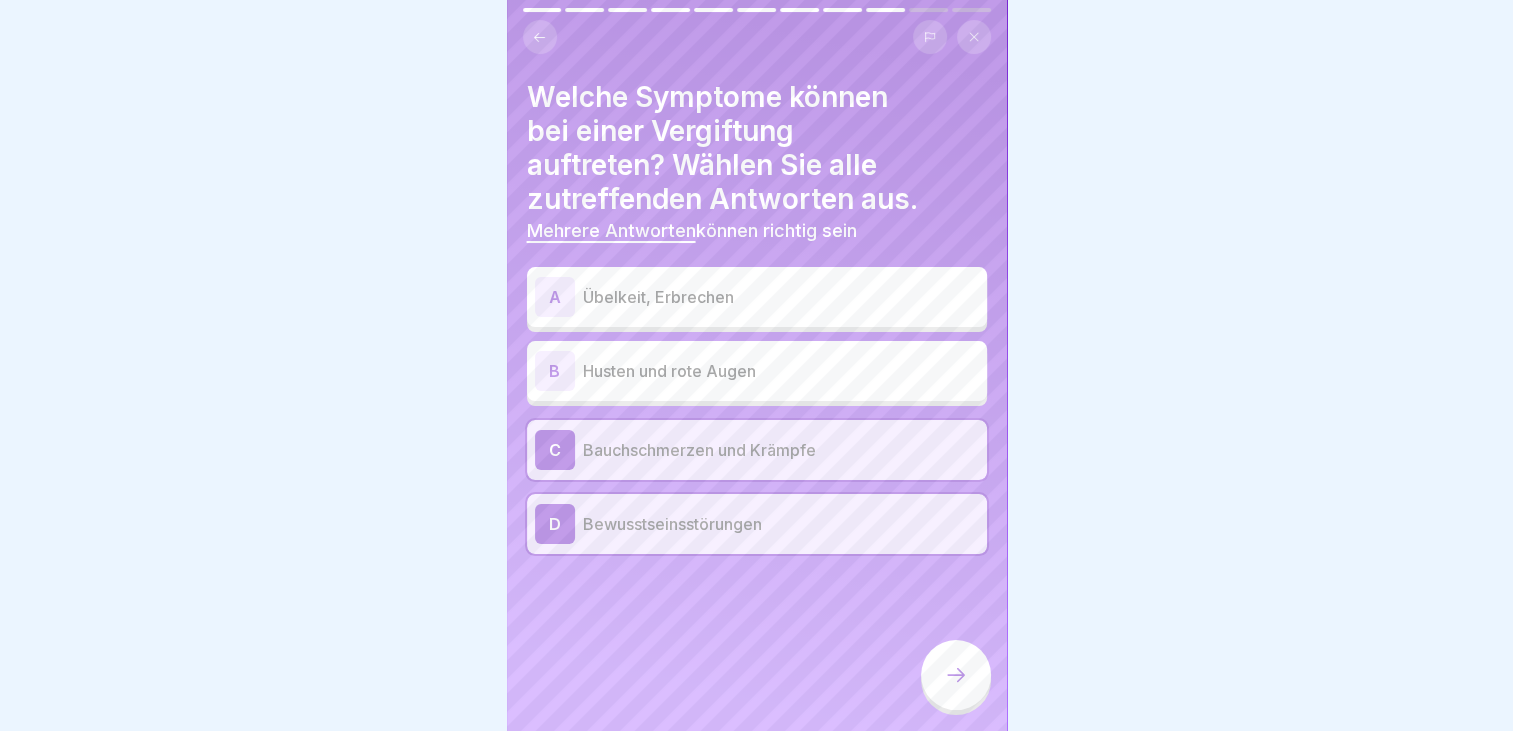 click on "Husten und rote Augen" at bounding box center [781, 371] 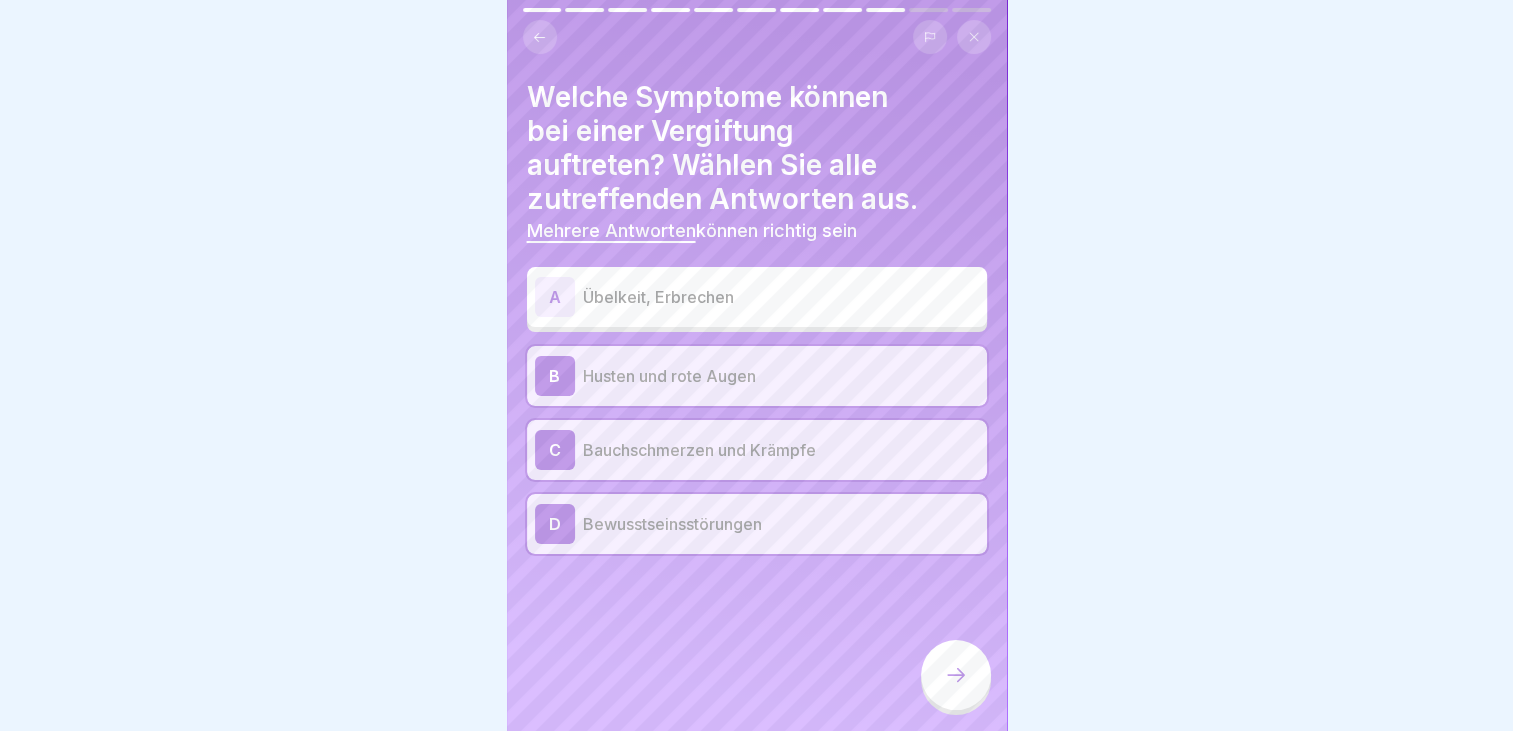 click on "Übelkeit, Erbrechen" at bounding box center [781, 297] 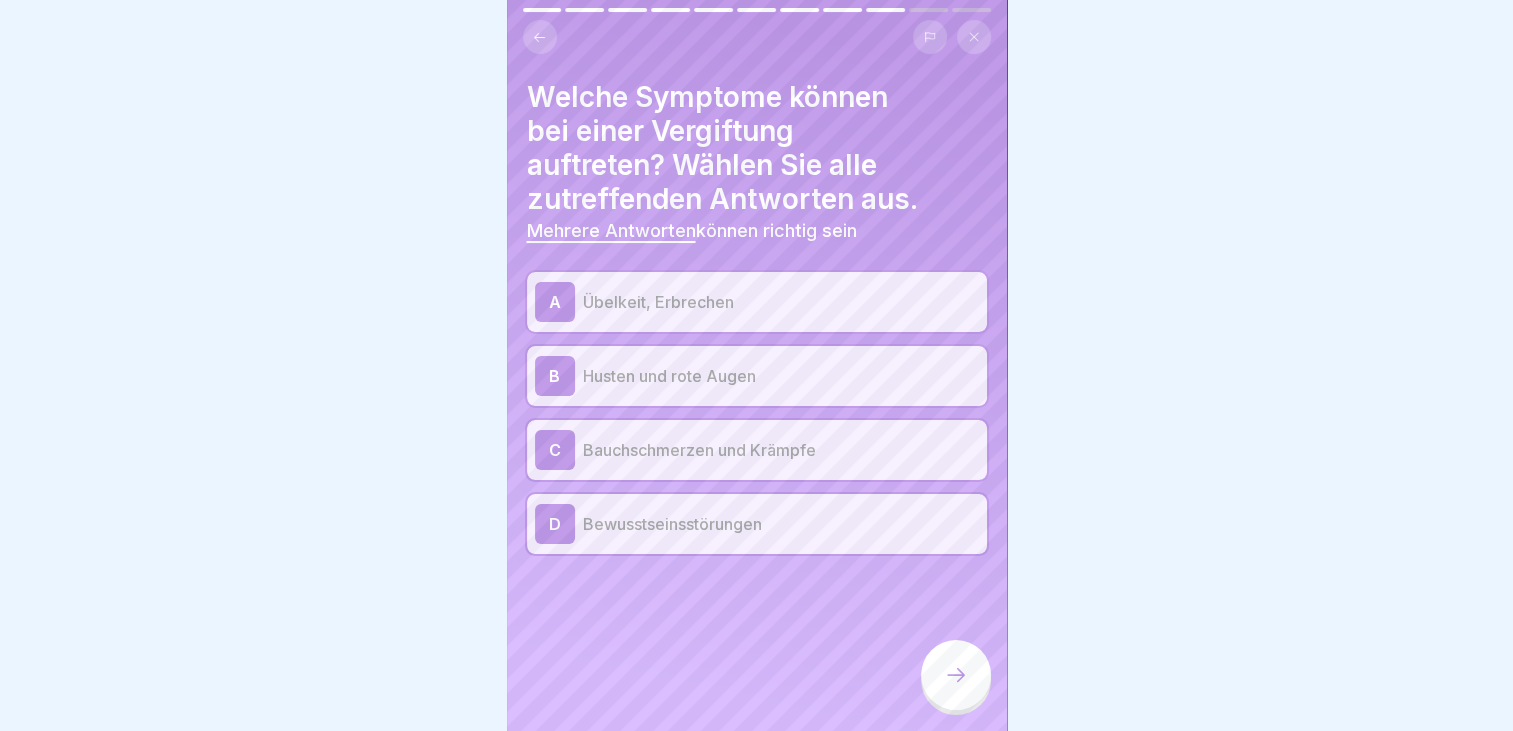 click at bounding box center [956, 675] 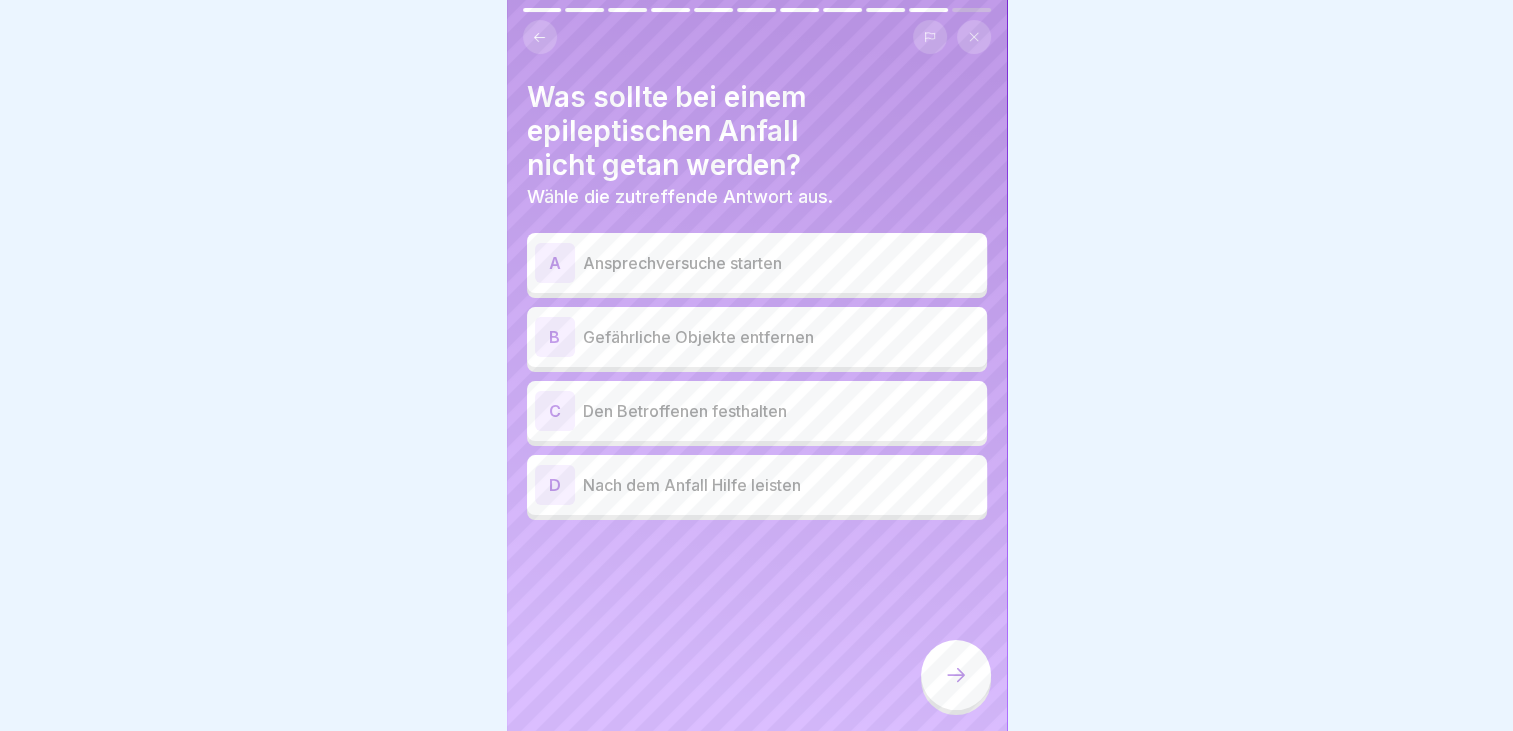 click on "Den Betroffenen festhalten" at bounding box center (781, 411) 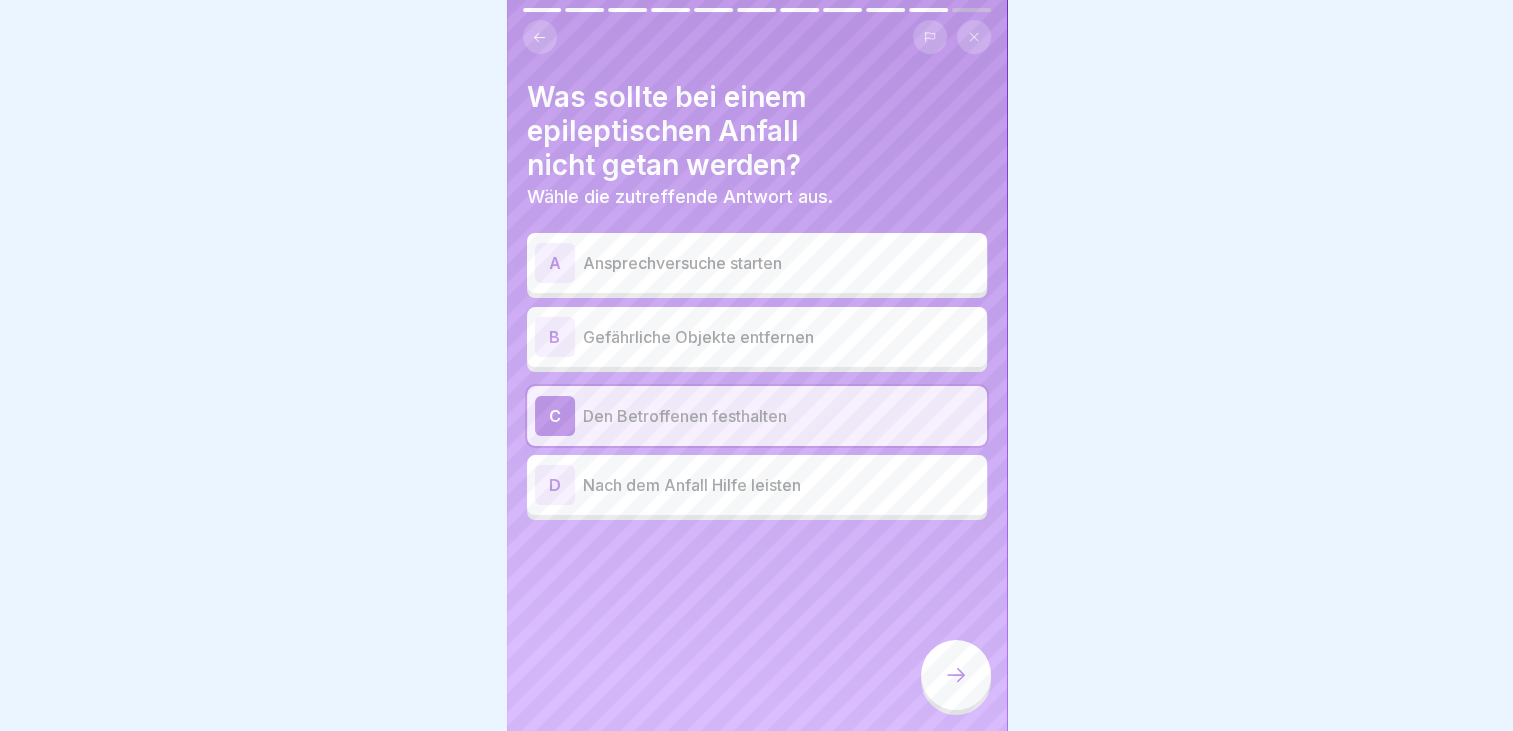 click 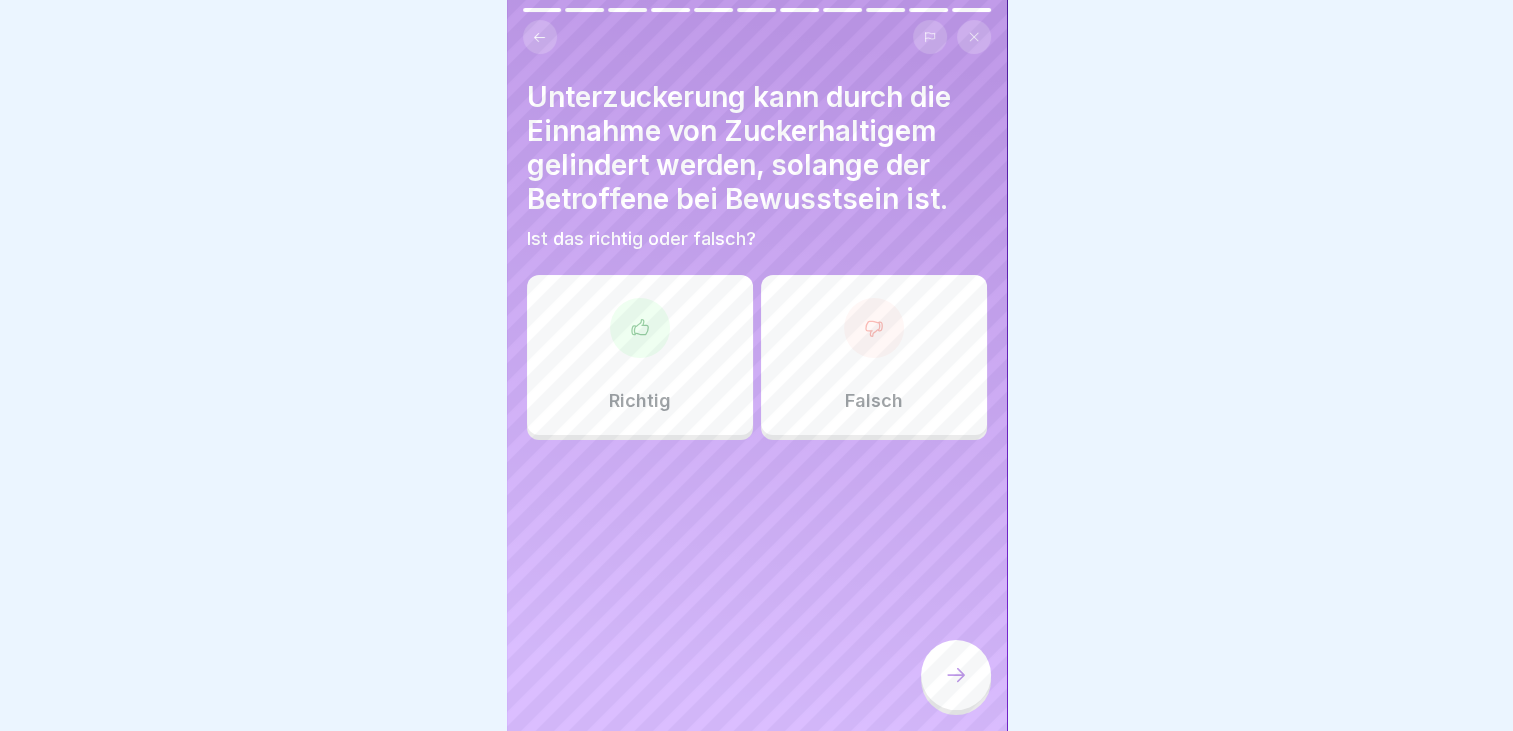 click at bounding box center [640, 328] 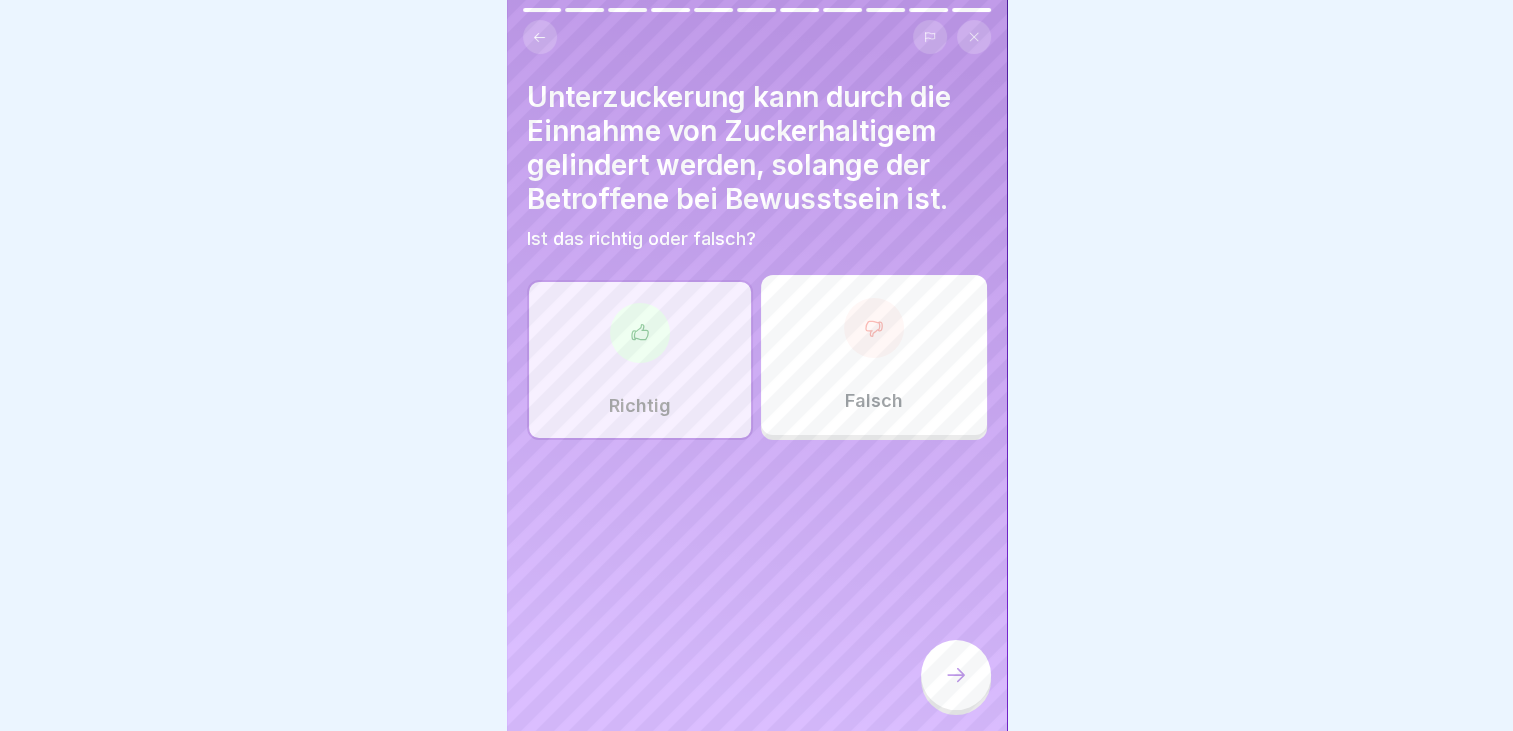 click 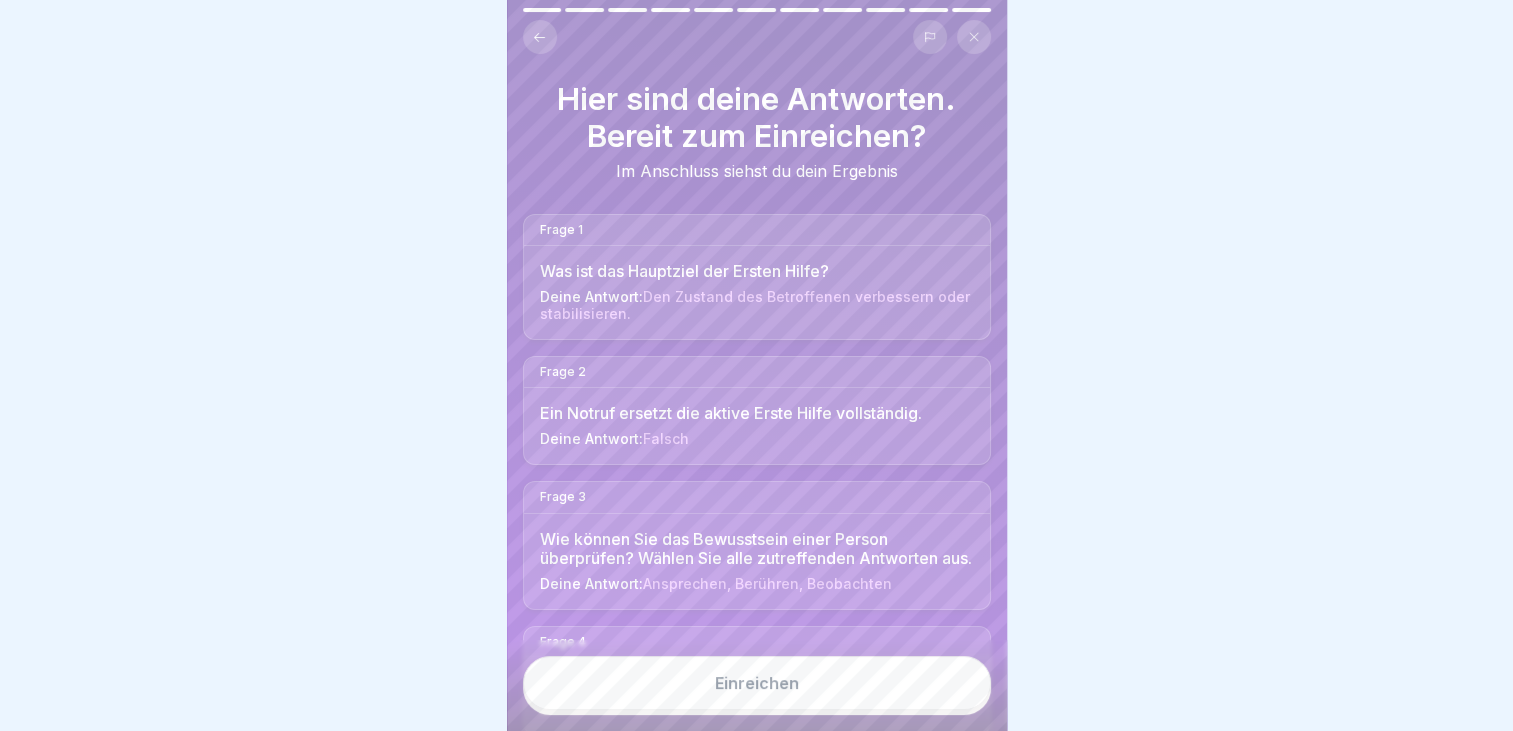 click on "Einreichen" at bounding box center (757, 683) 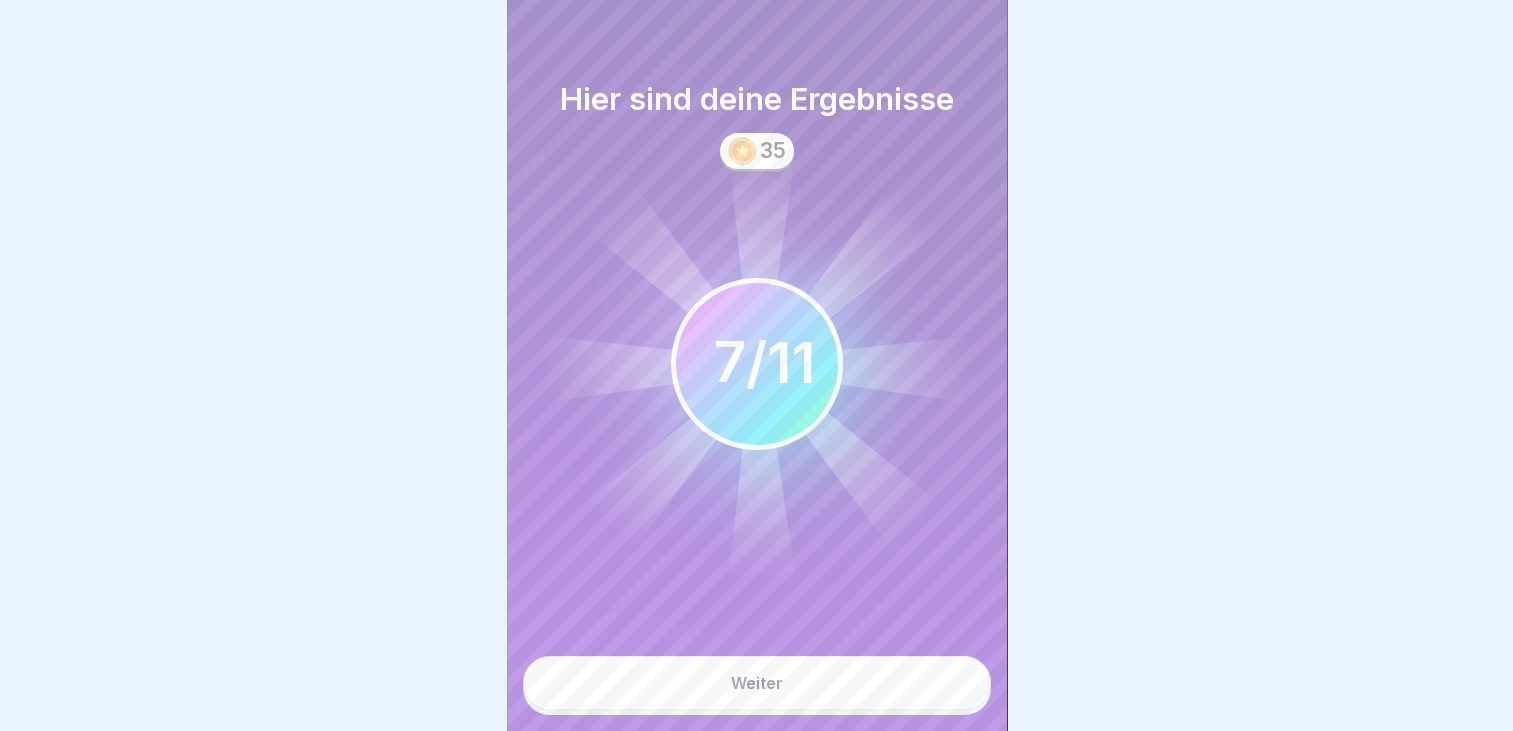 click on "Weiter" at bounding box center (757, 683) 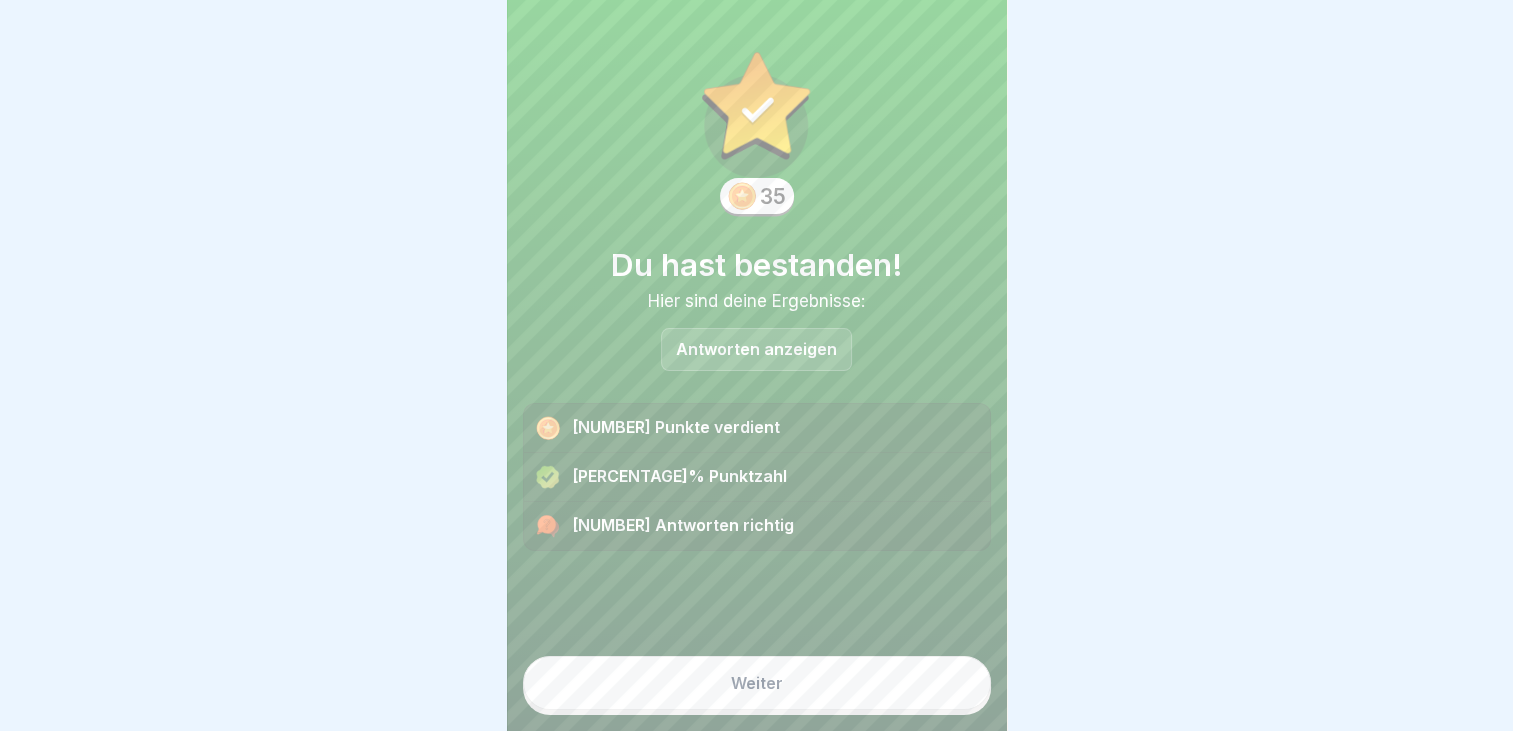 click on "Weiter" at bounding box center [757, 683] 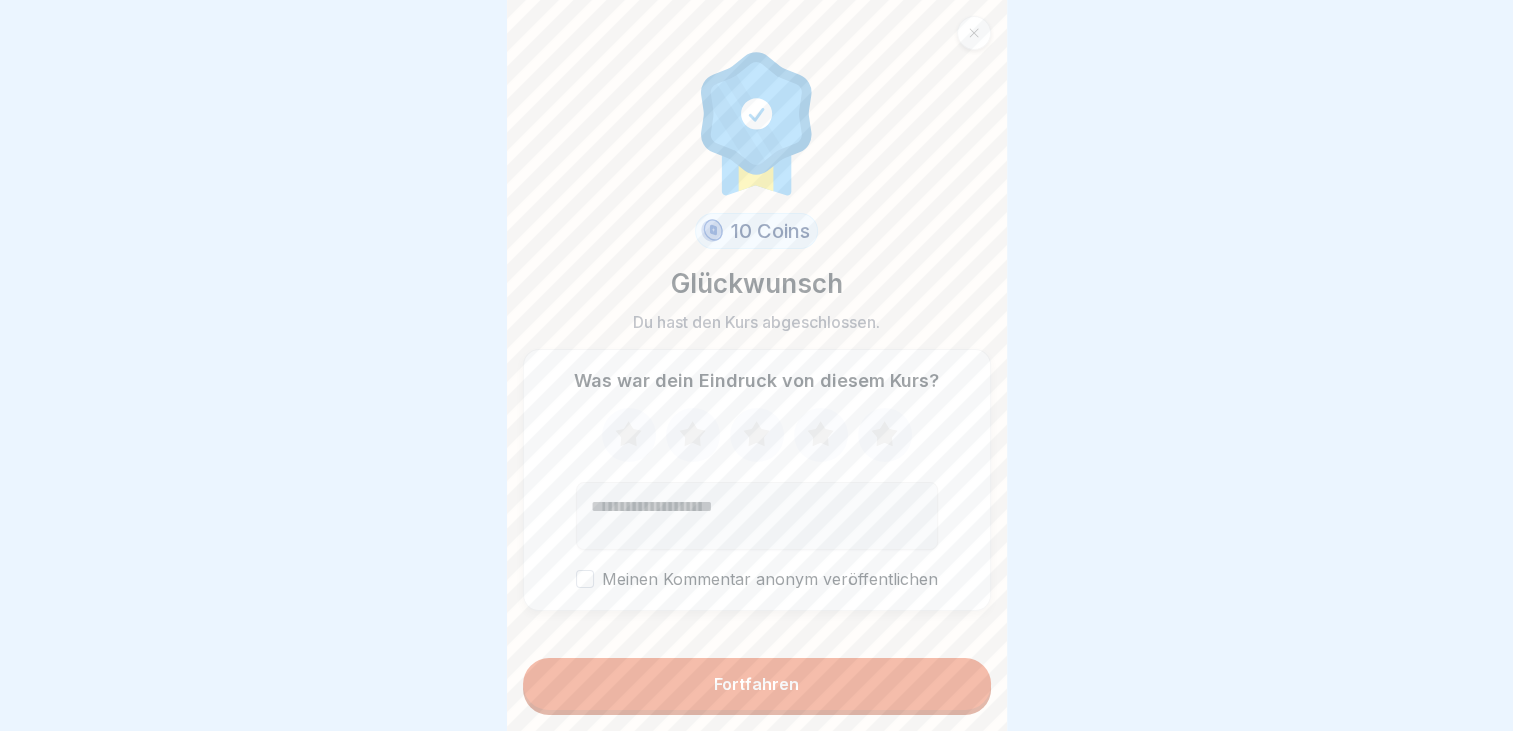 click on "Fortfahren" at bounding box center [757, 684] 